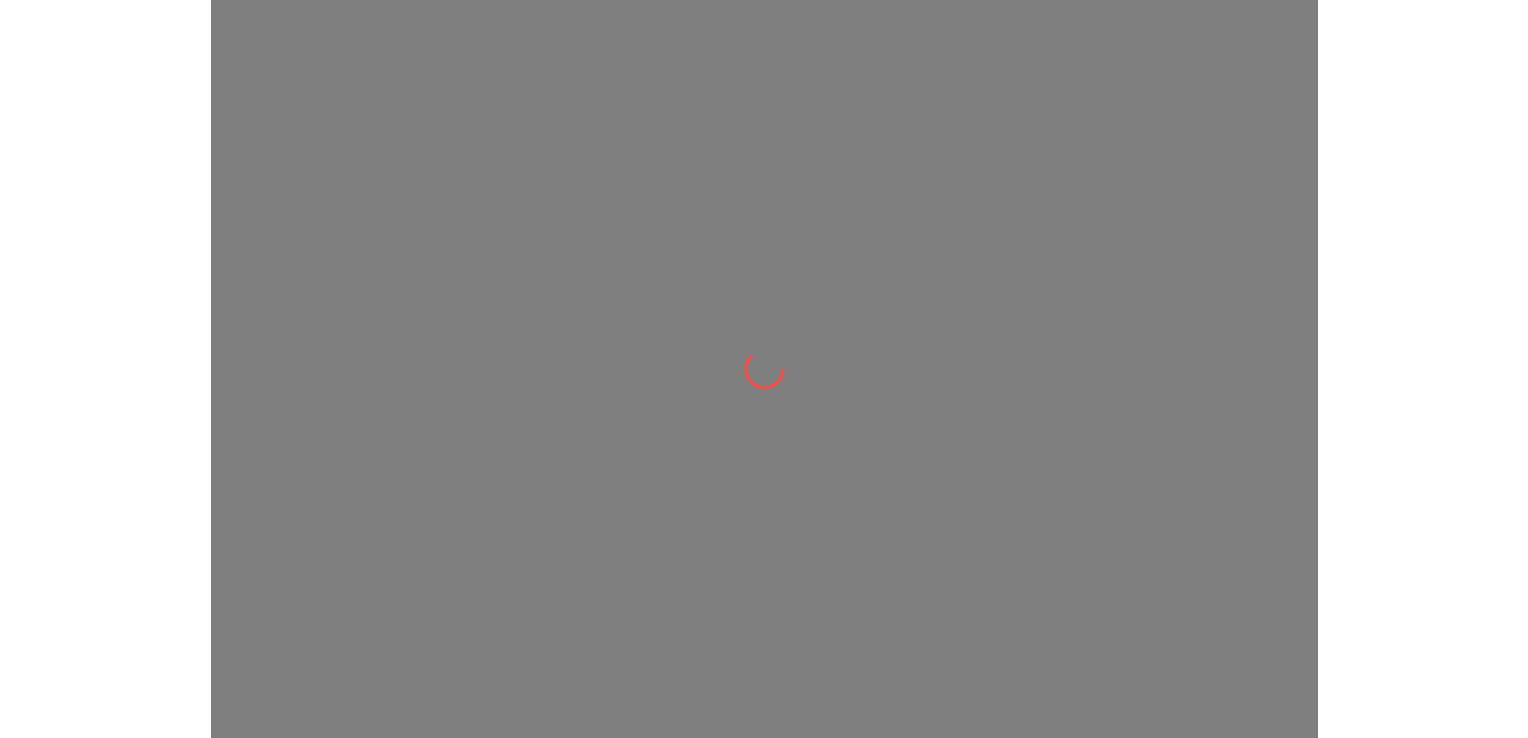 scroll, scrollTop: 0, scrollLeft: 0, axis: both 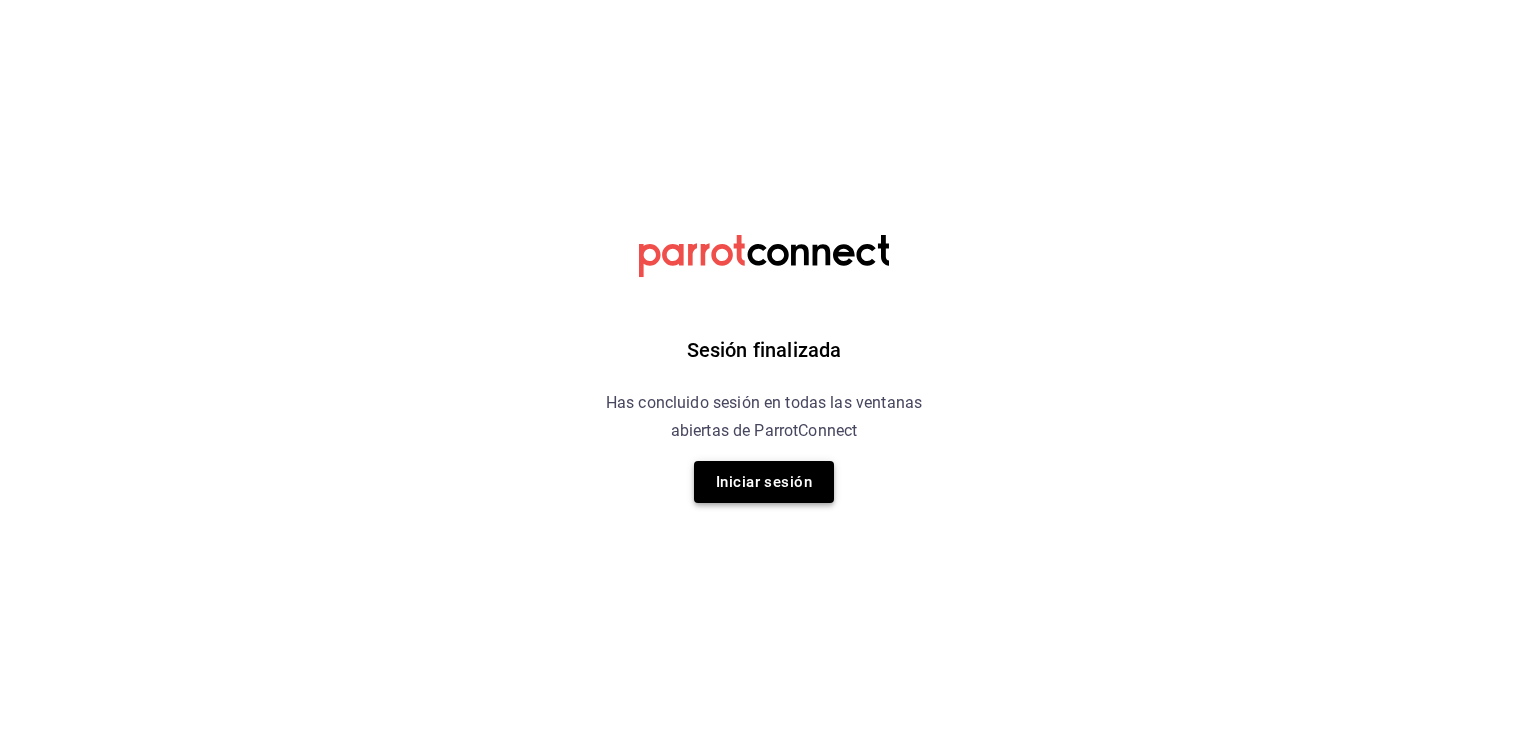 click on "Iniciar sesión" at bounding box center (764, 482) 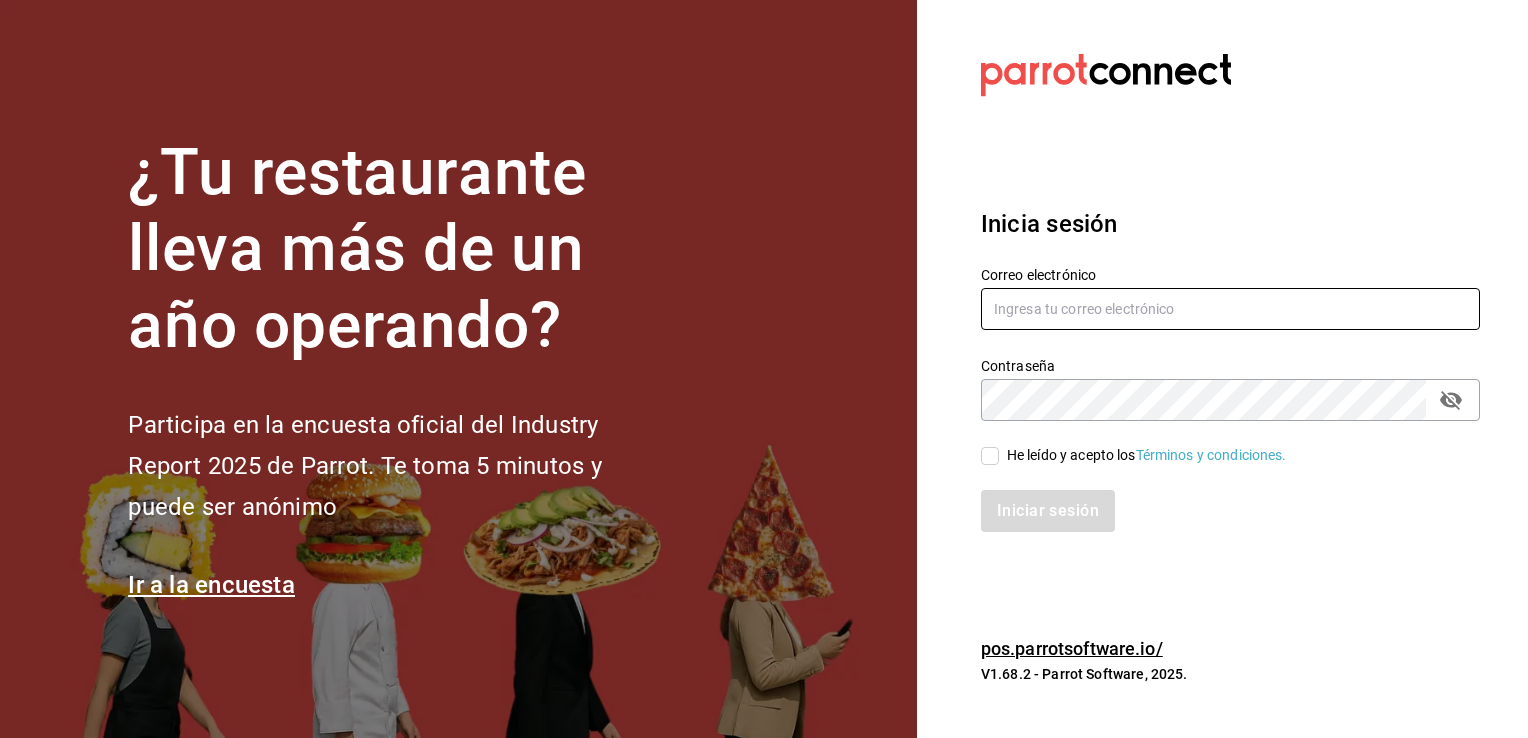 type on "[USERNAME]@[DOMAIN].com" 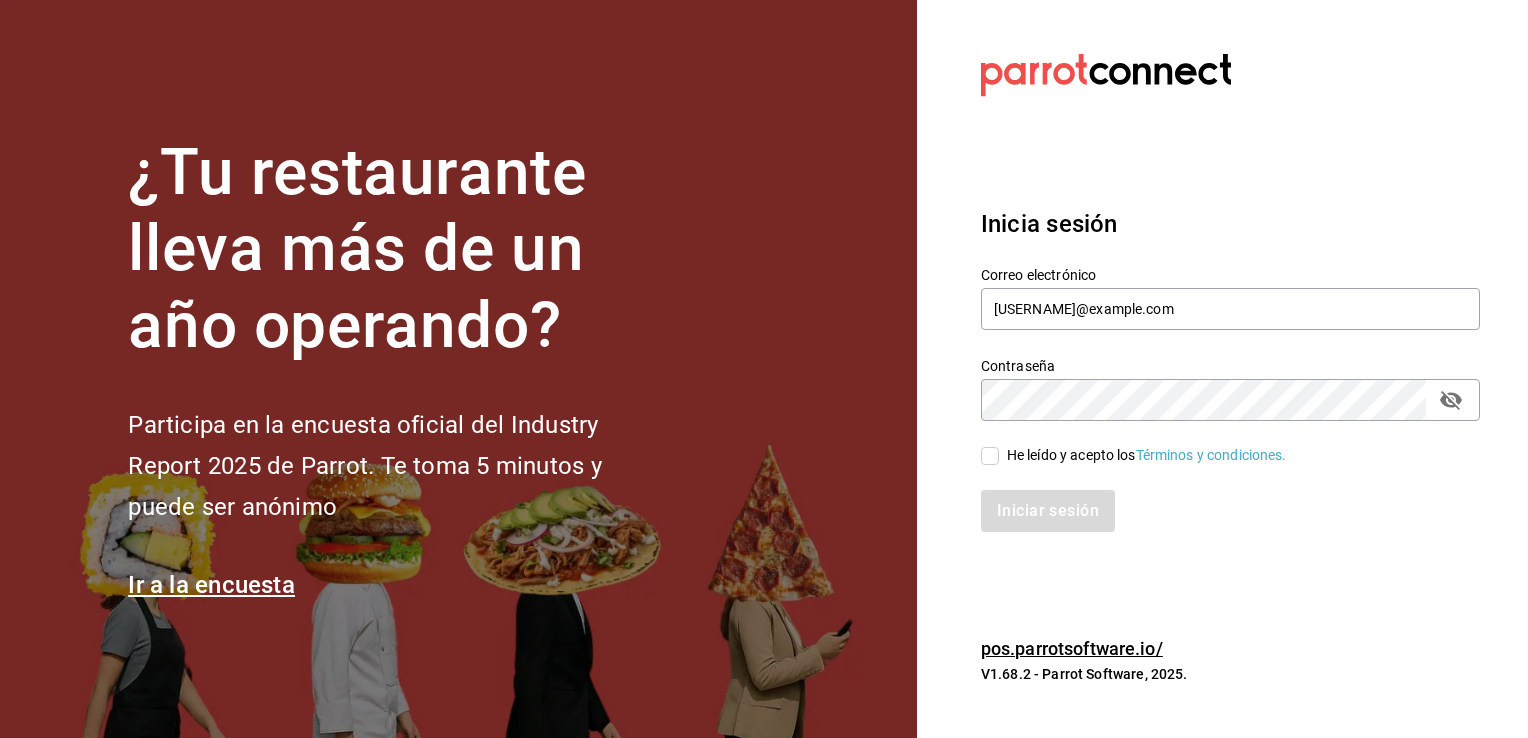 click on "He leído y acepto los  Términos y condiciones." at bounding box center (990, 456) 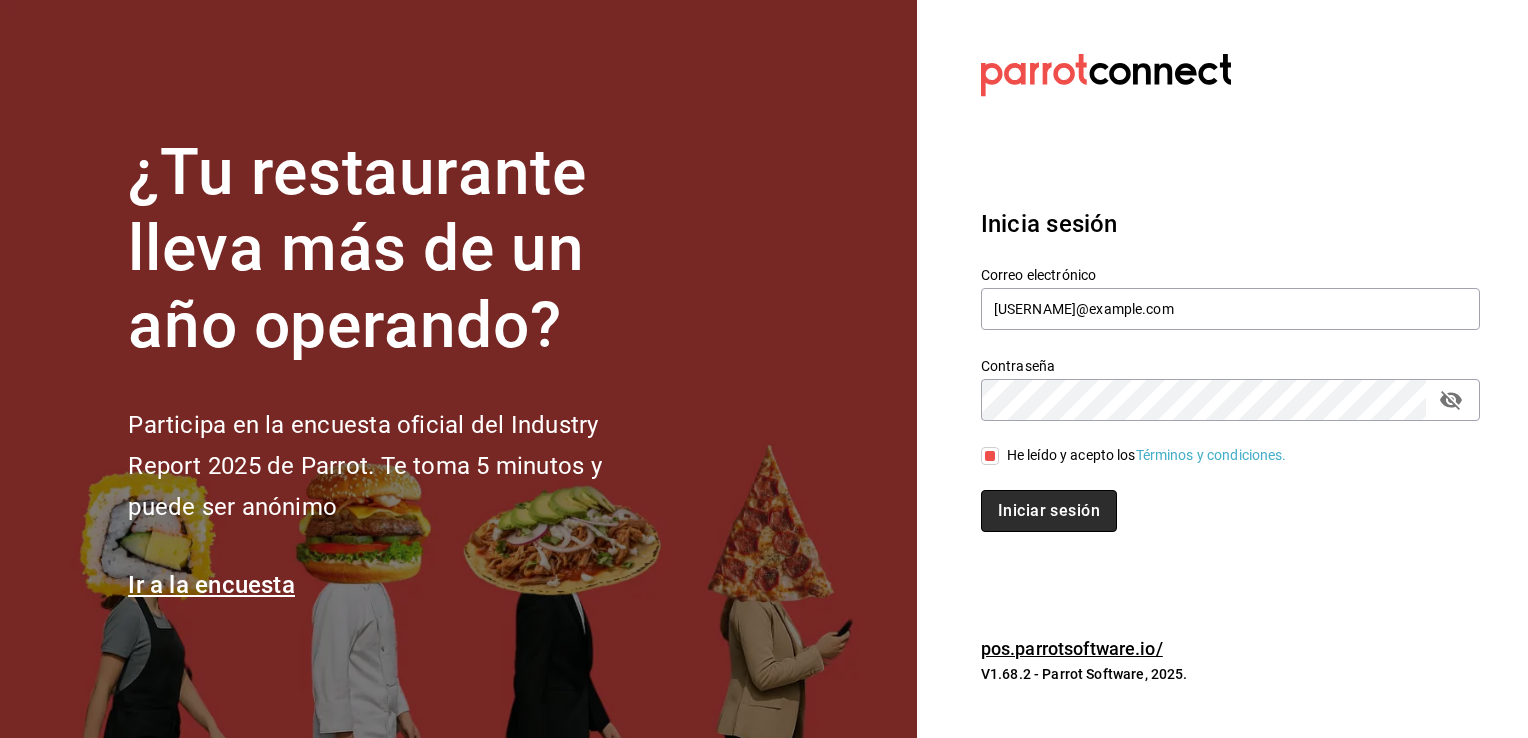 click on "Iniciar sesión" at bounding box center [1049, 511] 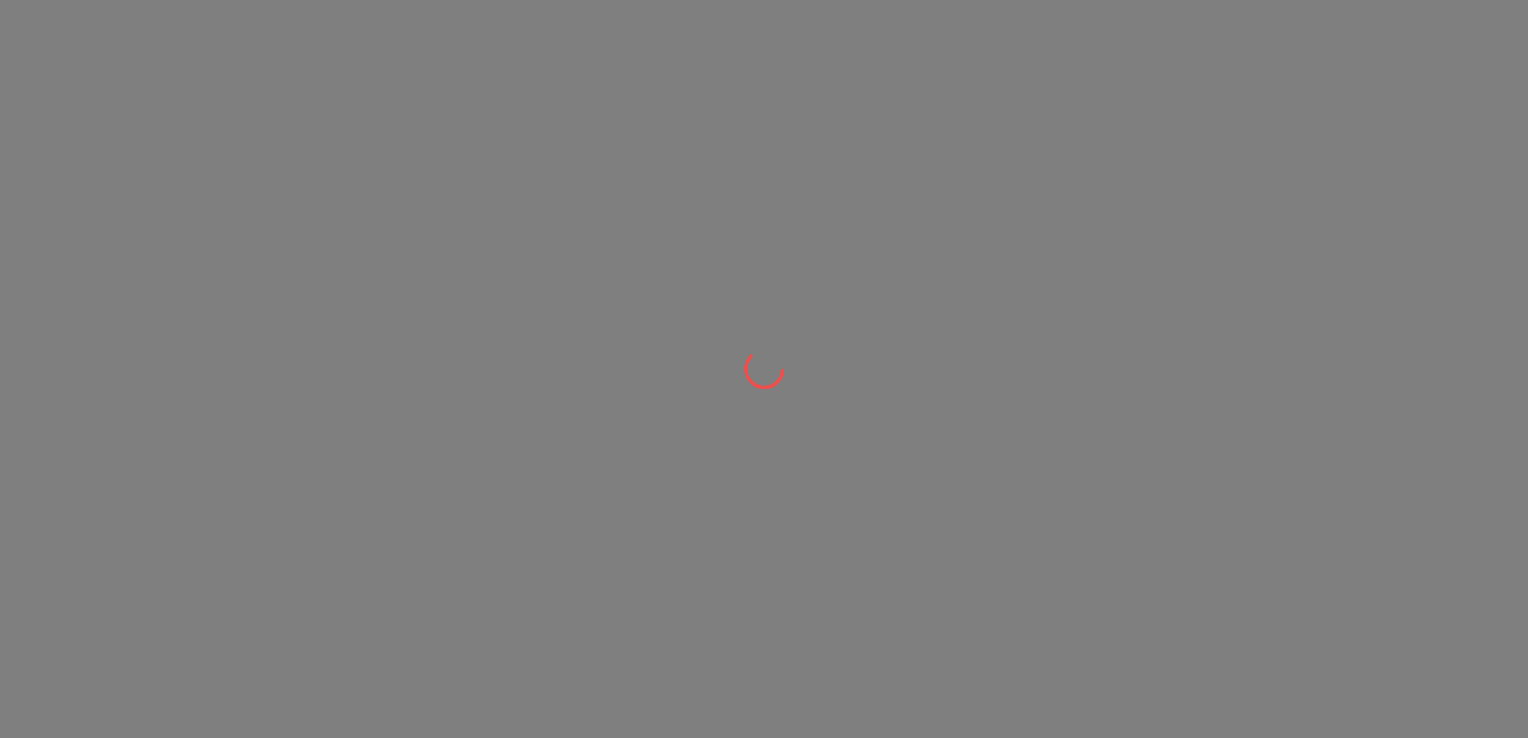 scroll, scrollTop: 0, scrollLeft: 0, axis: both 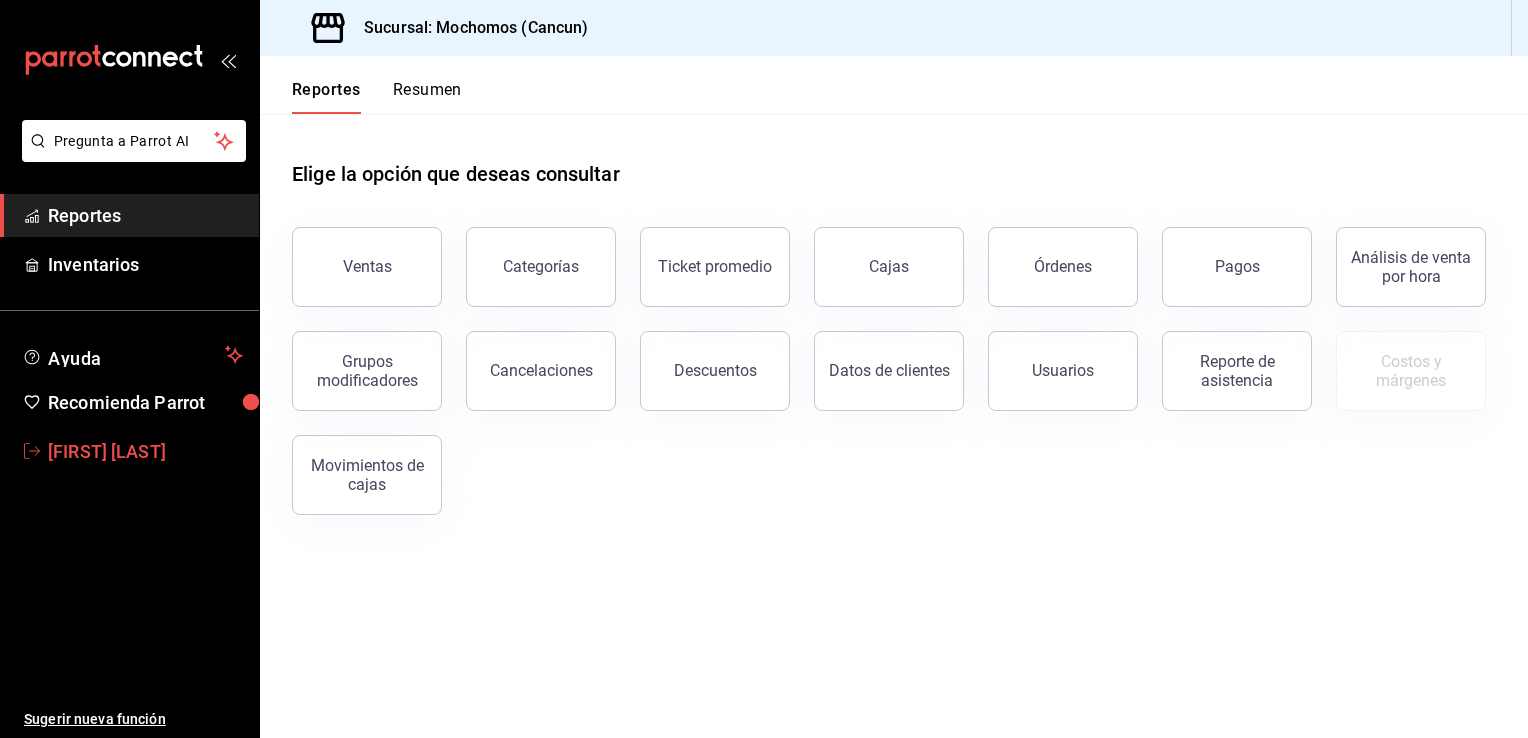 click on "caleb franco" at bounding box center [145, 451] 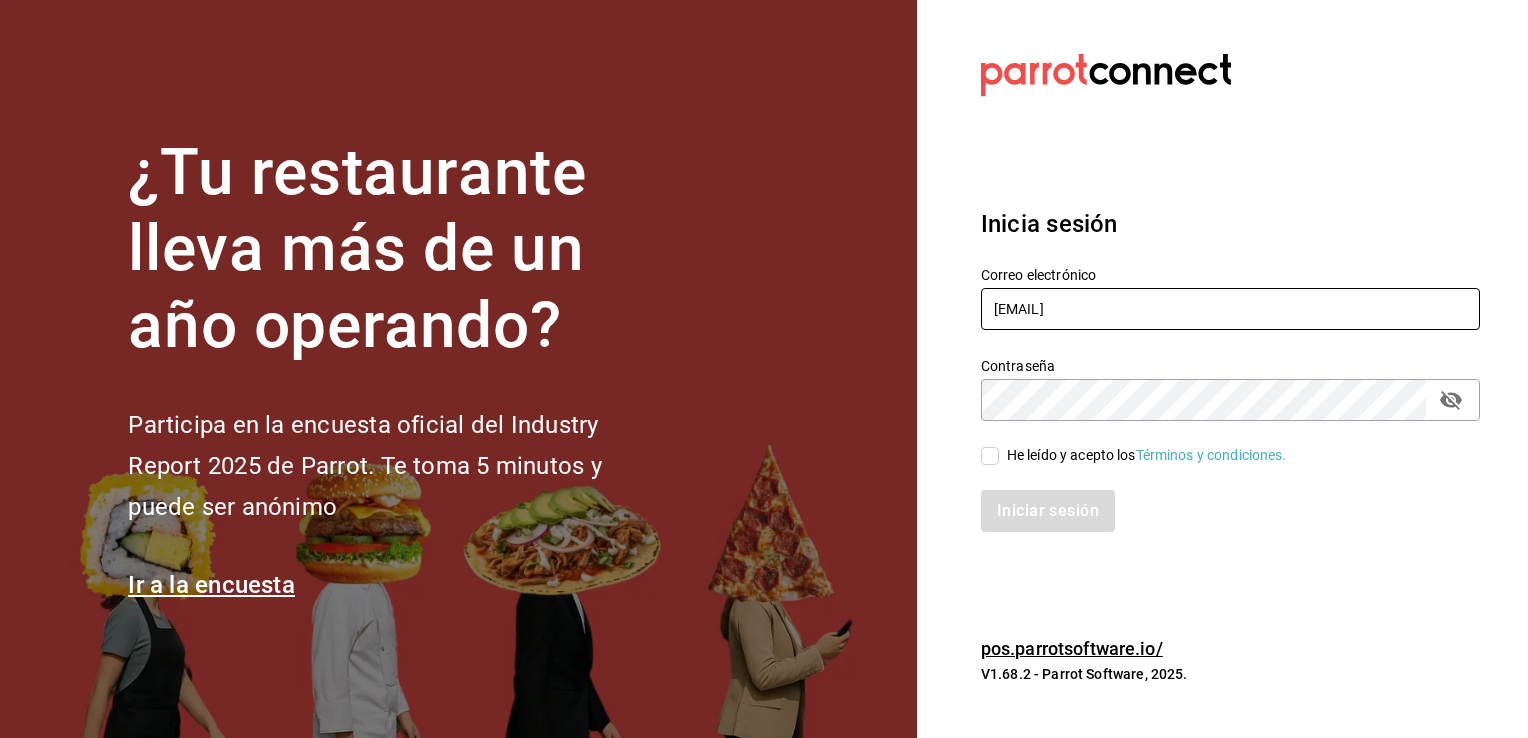 click on "[USERNAME]@[DOMAIN].com" at bounding box center [1230, 309] 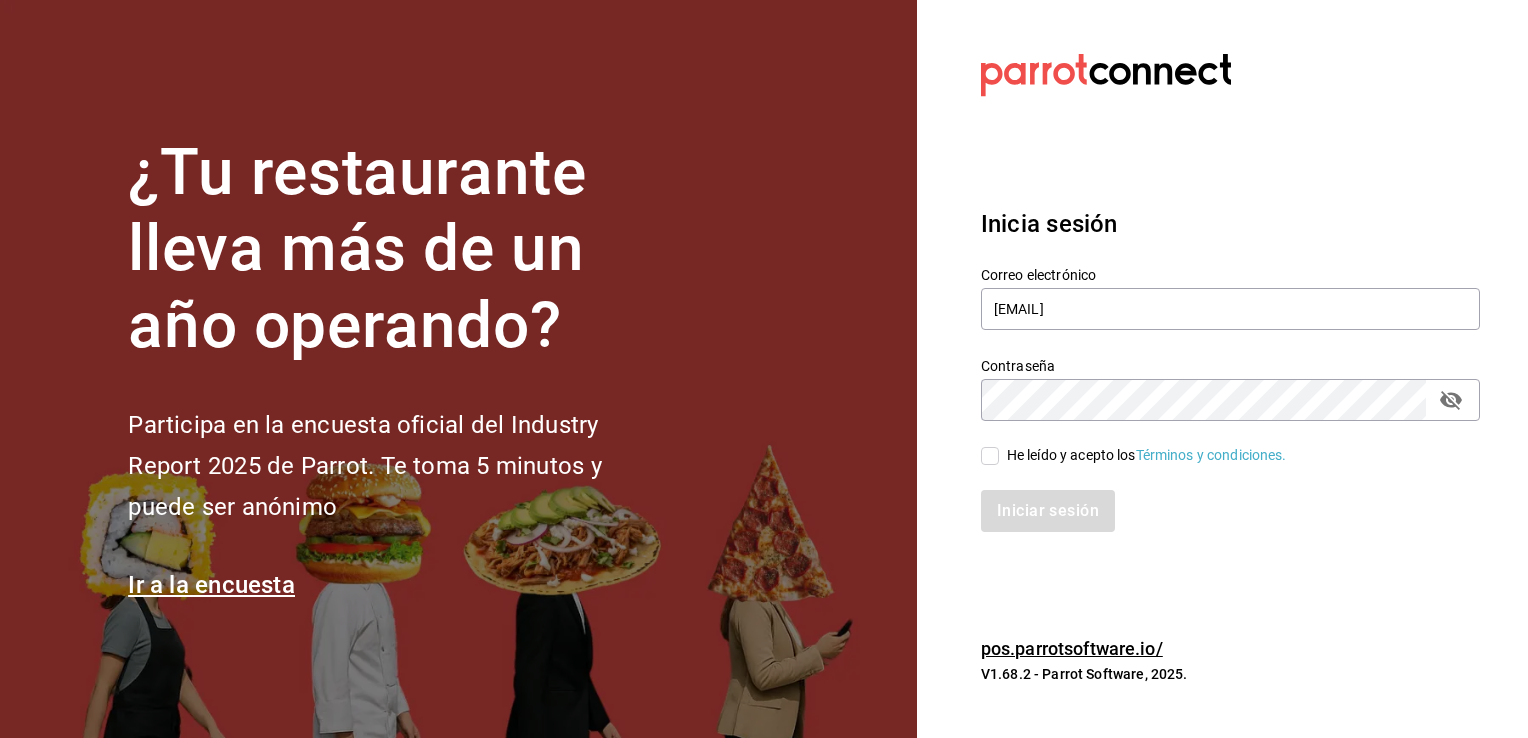 click on "He leído y acepto los  Términos y condiciones." at bounding box center [990, 456] 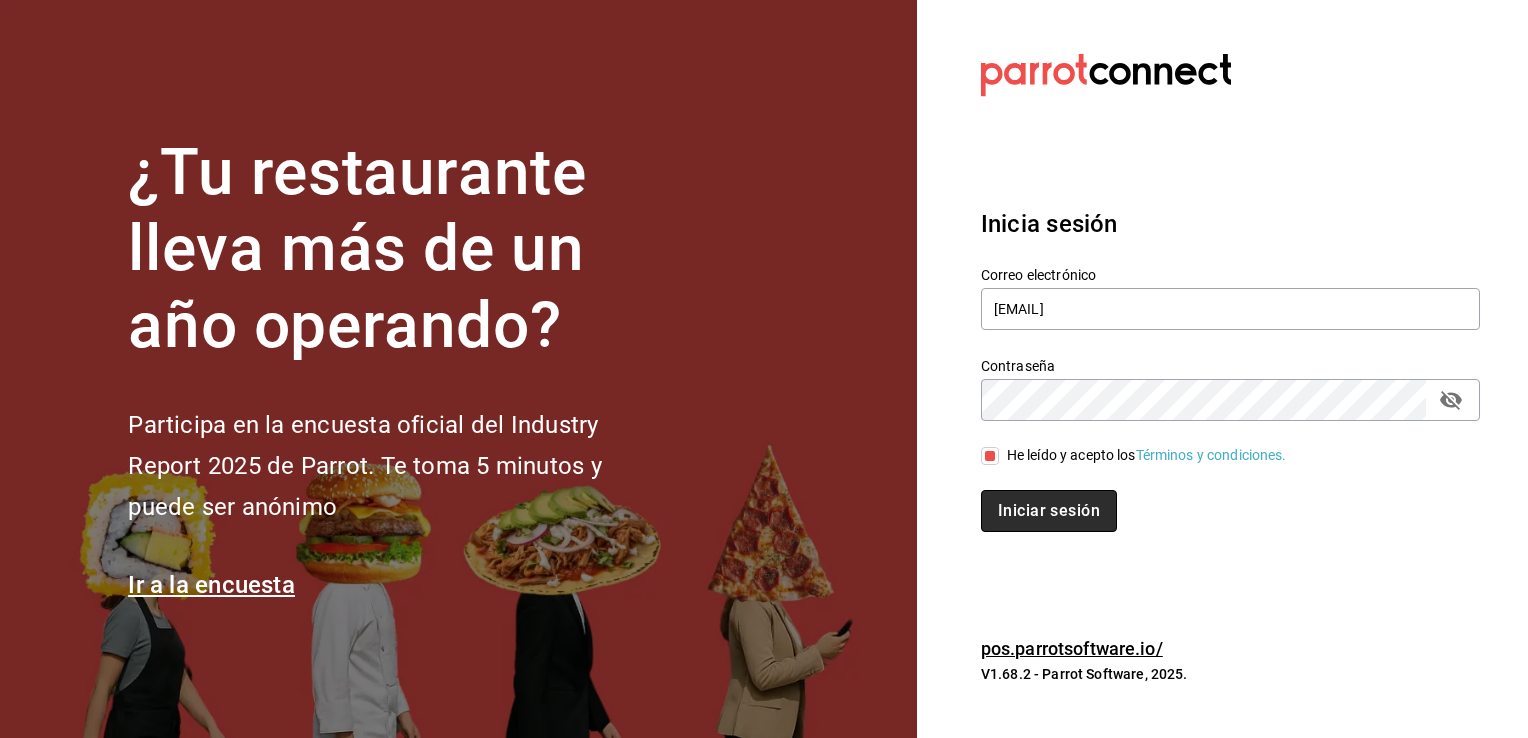 click on "Iniciar sesión" at bounding box center (1049, 511) 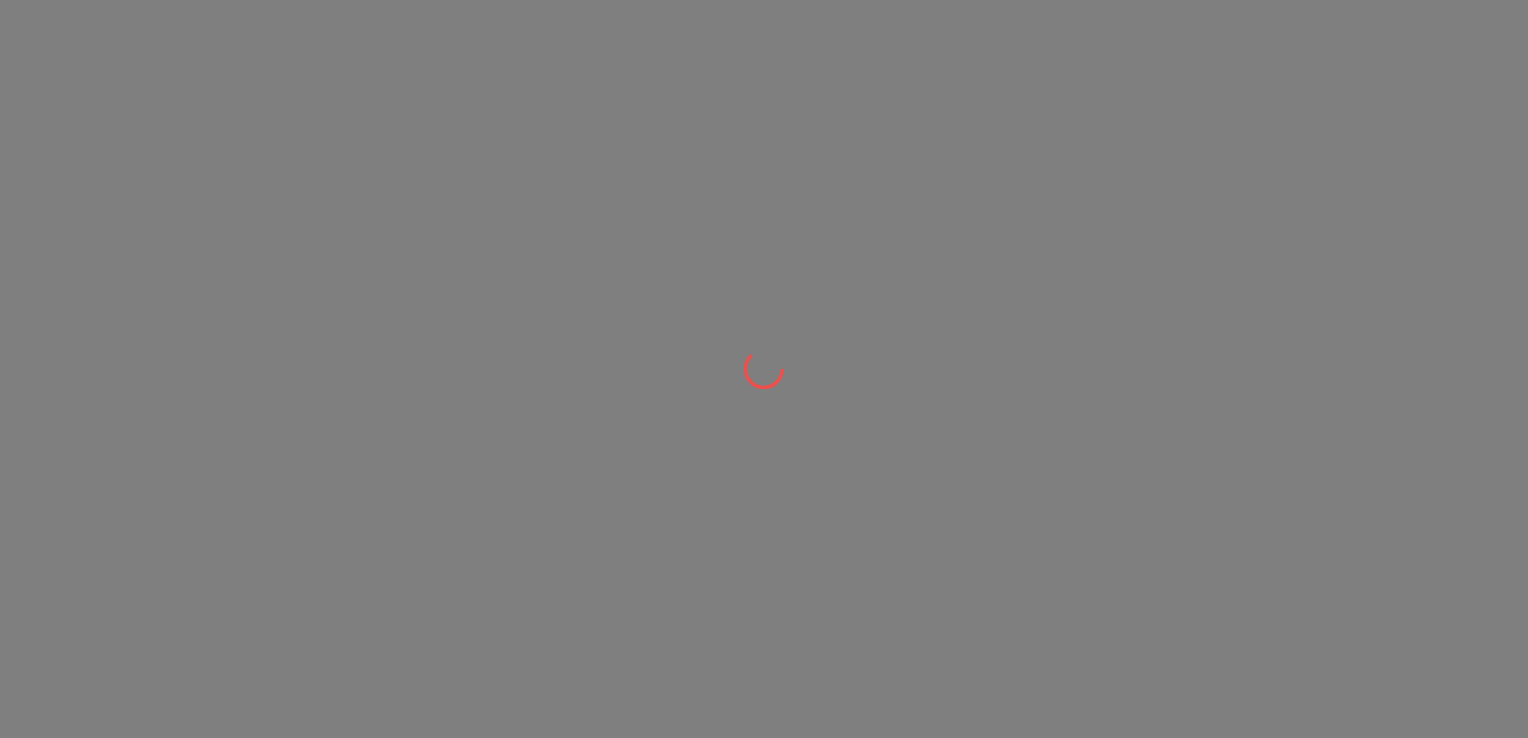 scroll, scrollTop: 0, scrollLeft: 0, axis: both 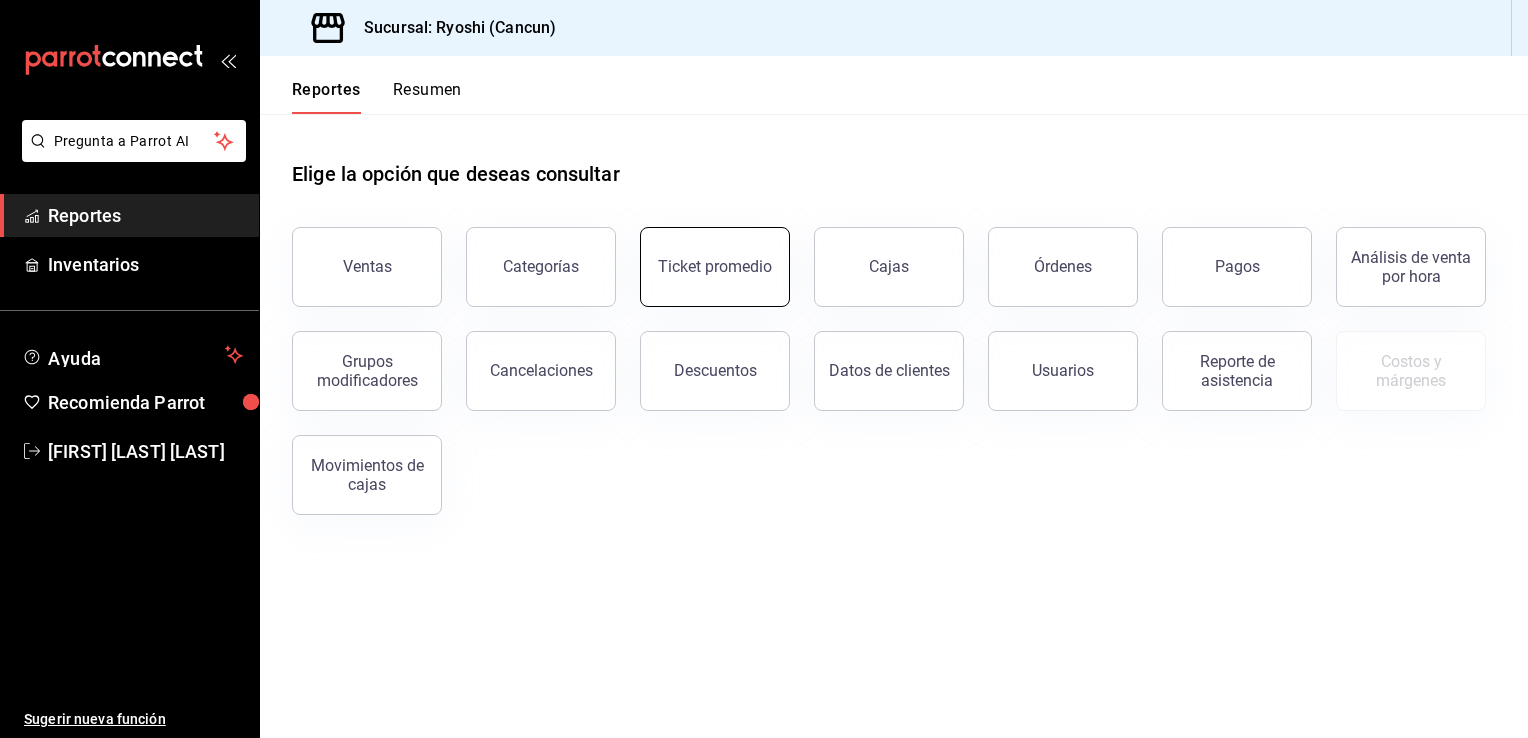 click on "Ticket promedio" at bounding box center (715, 267) 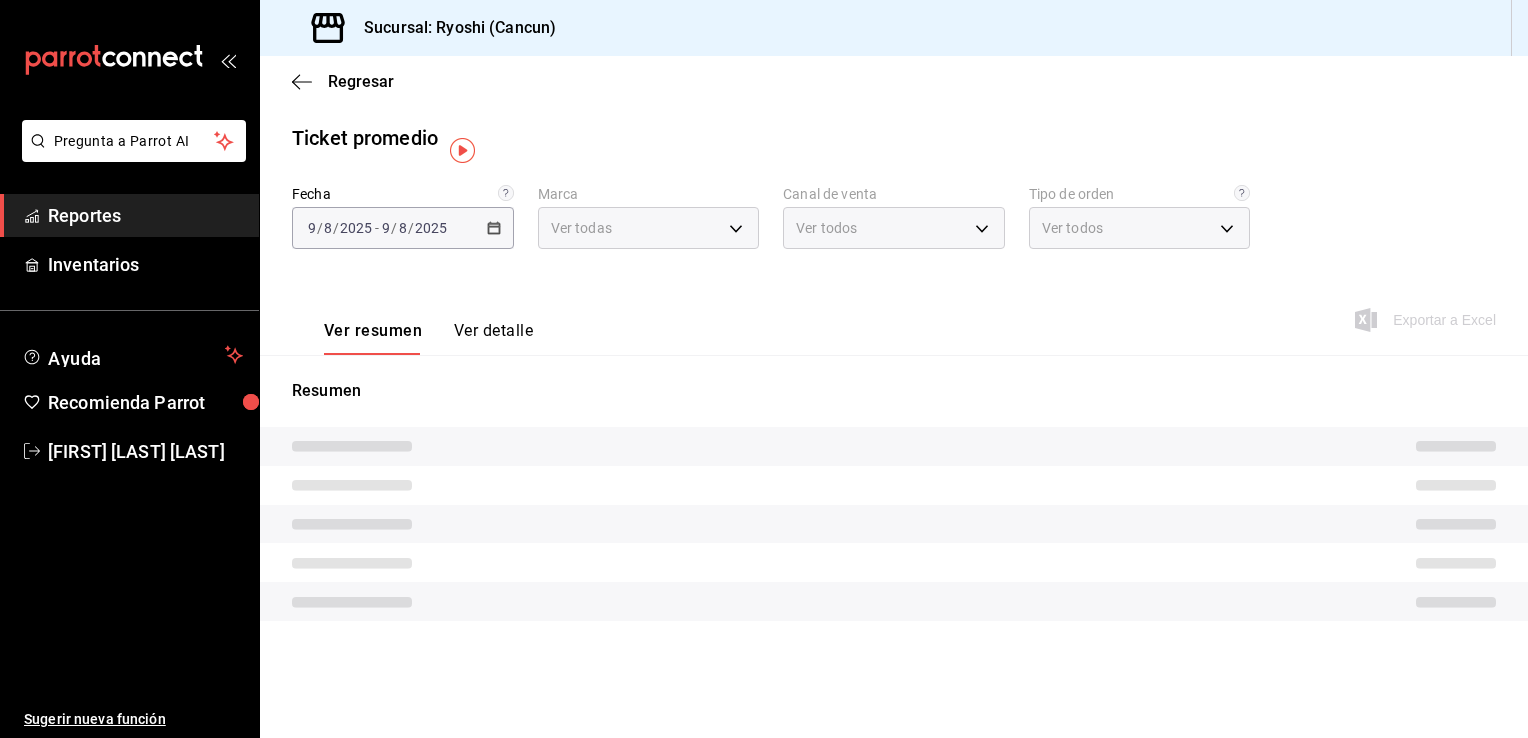 type on "26ca50e5-a845-484f-a54e-8a4432b79f59" 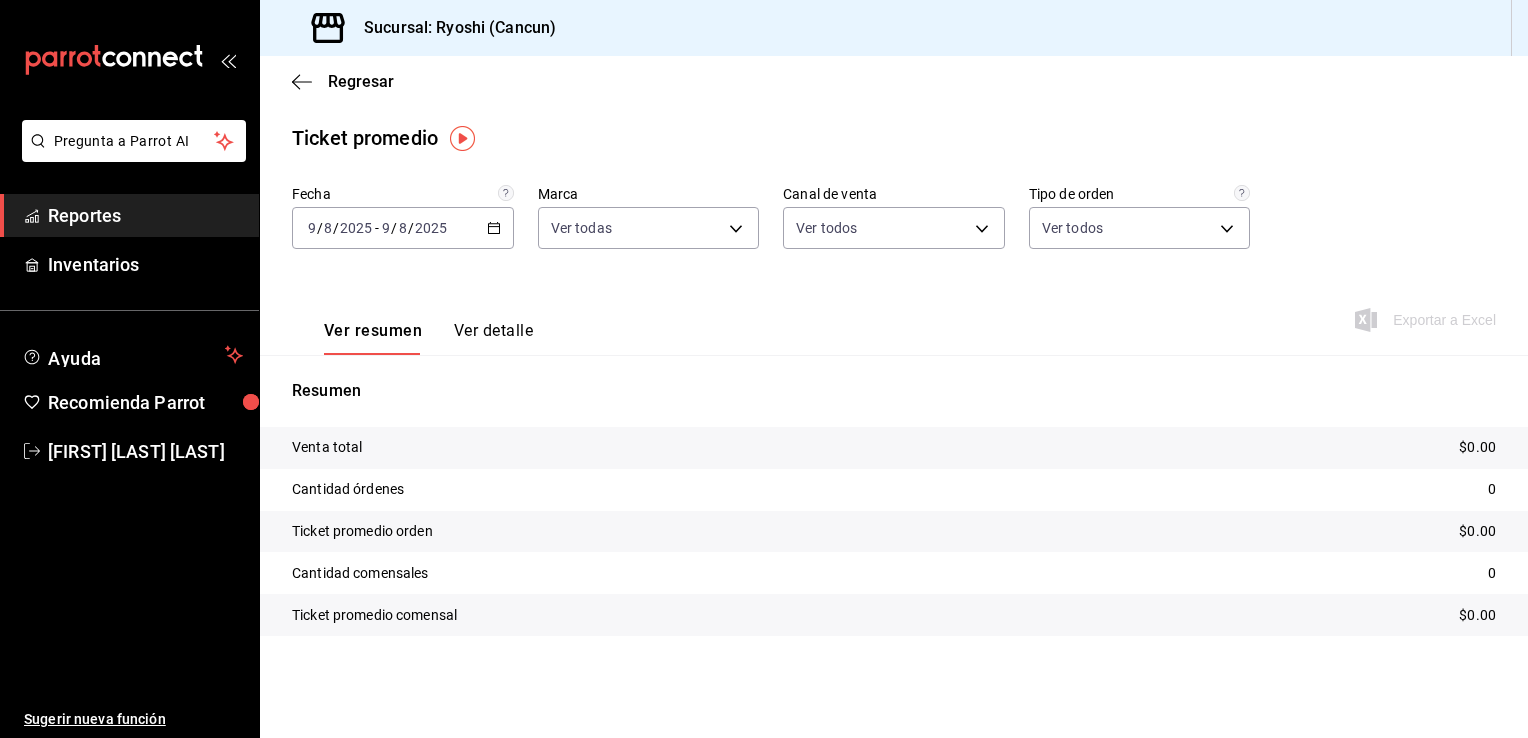 click 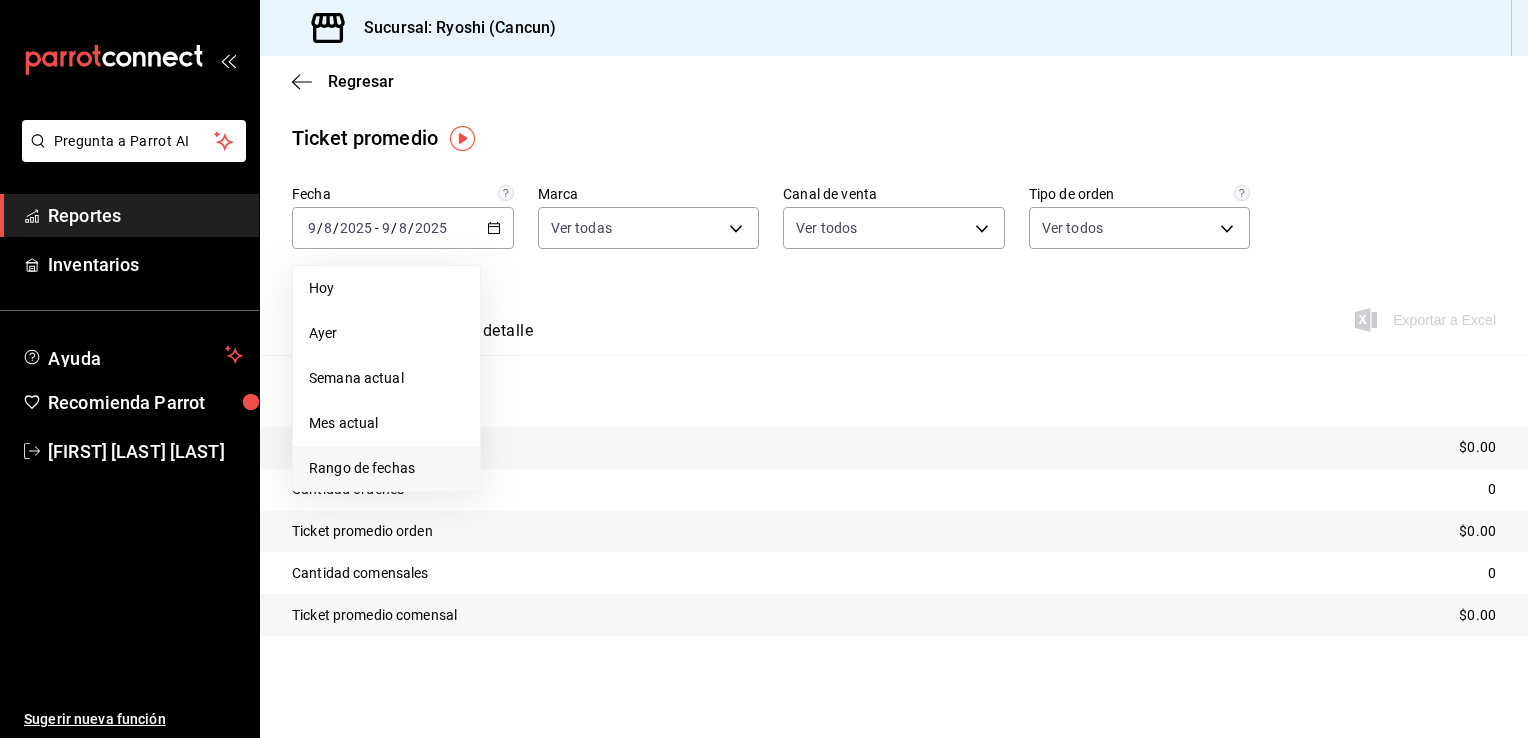 click on "Rango de fechas" at bounding box center (386, 468) 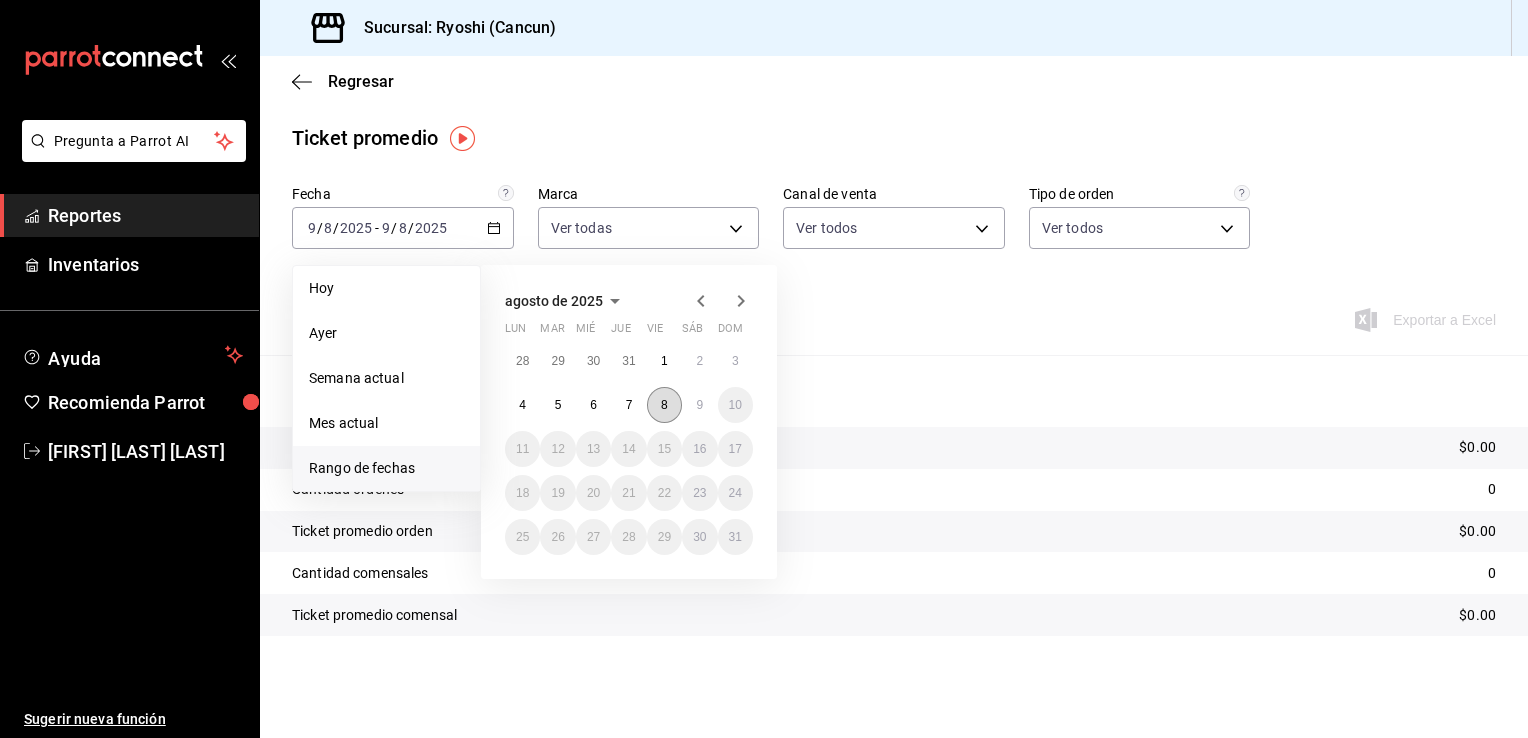 click on "8" at bounding box center [664, 405] 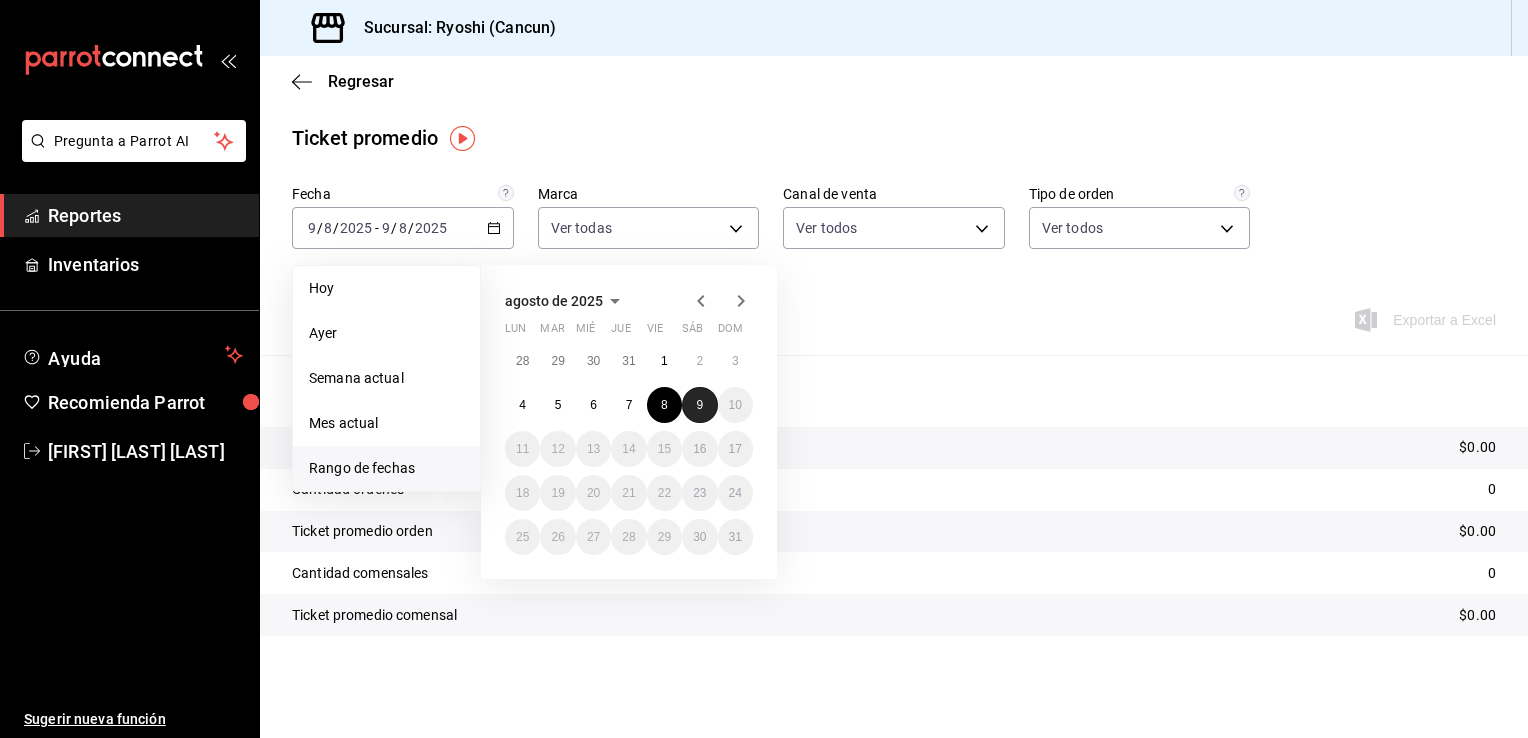click on "9" at bounding box center (699, 405) 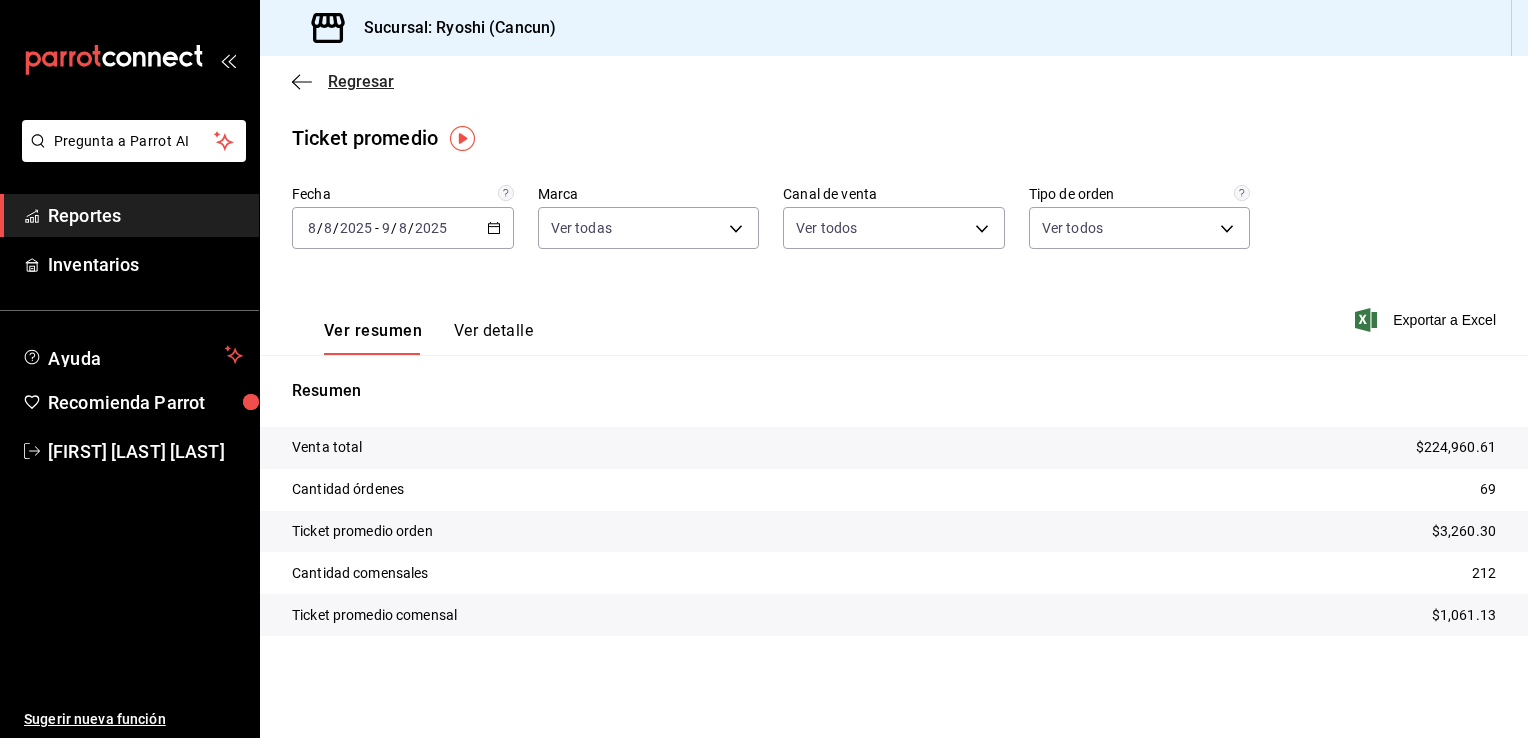 click 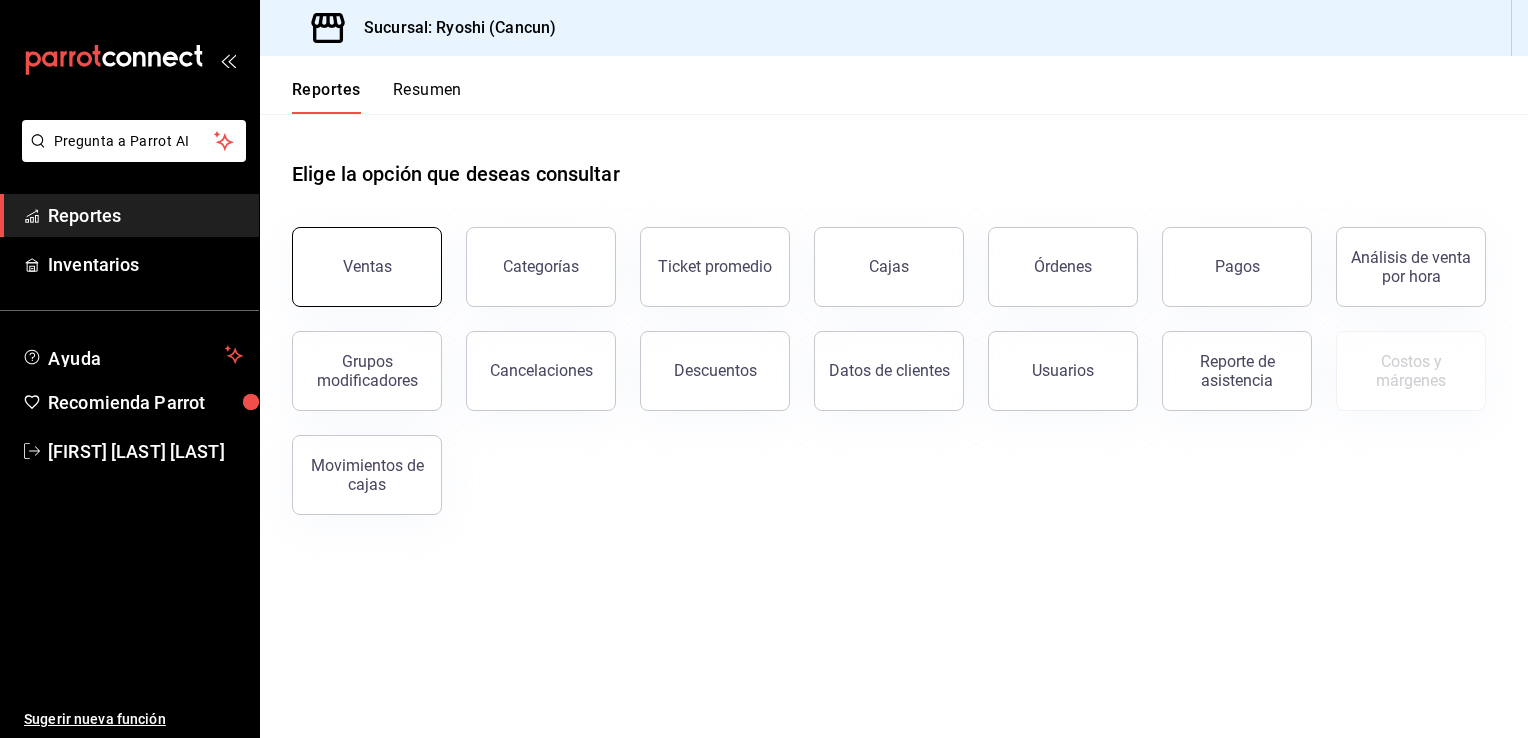 click on "Ventas" at bounding box center (367, 267) 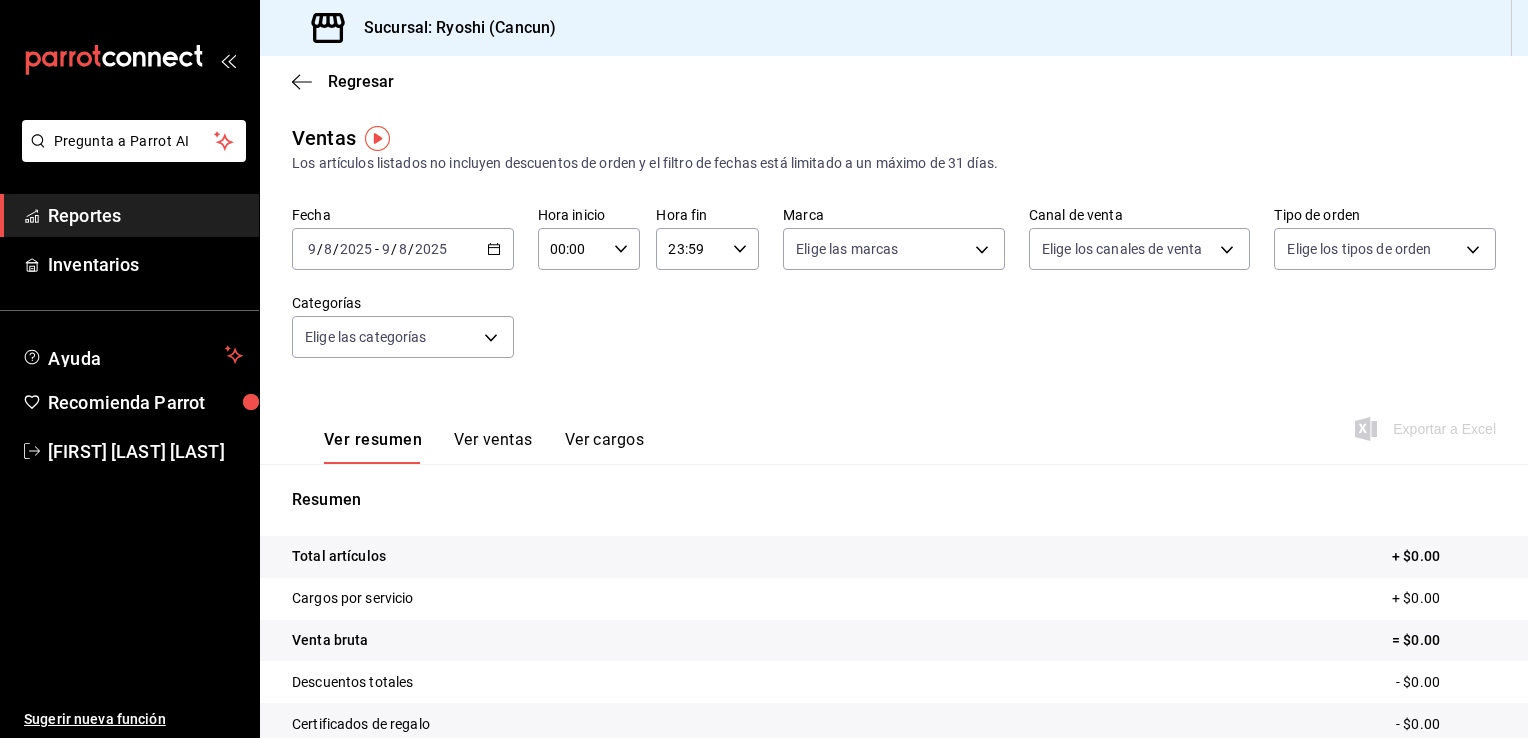 click 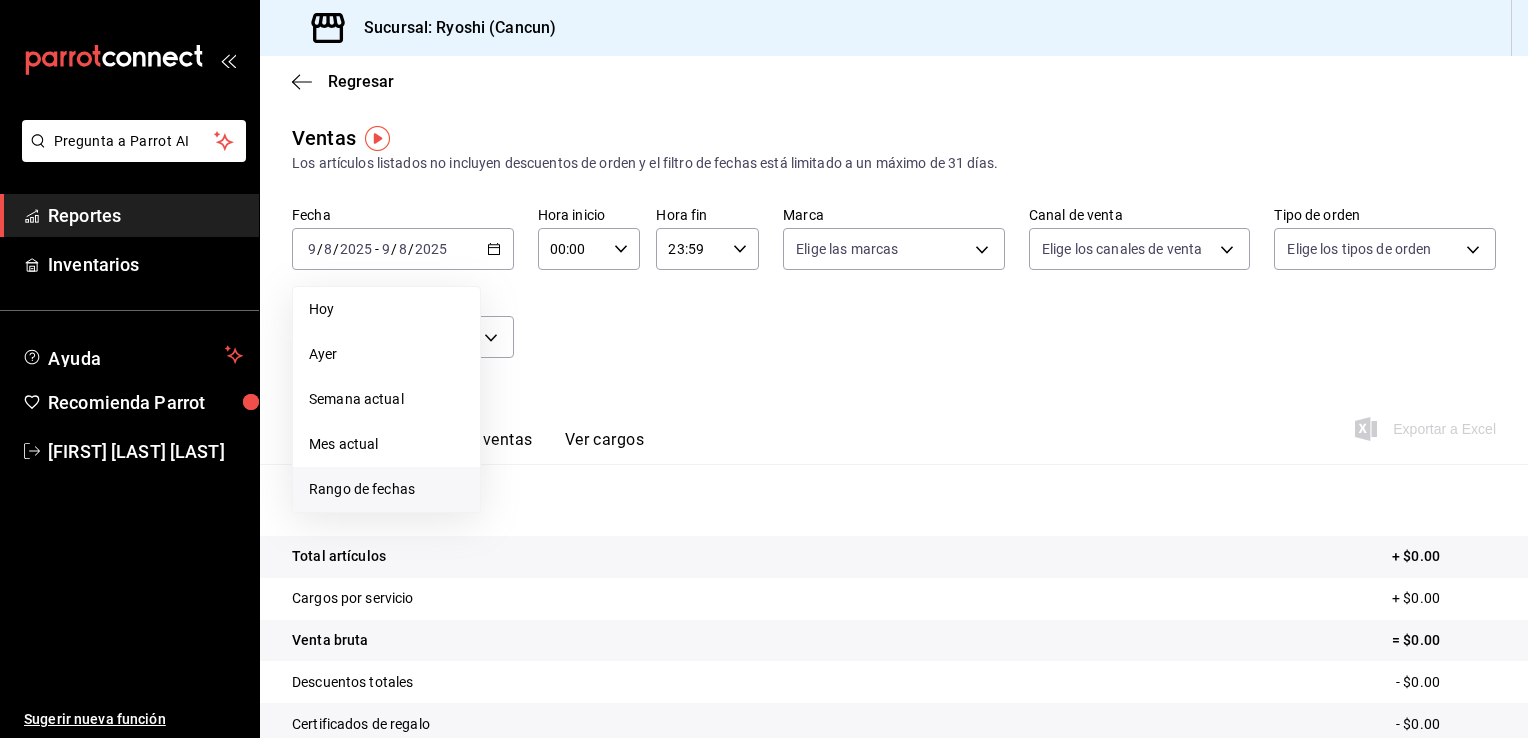 click on "Rango de fechas" at bounding box center [386, 489] 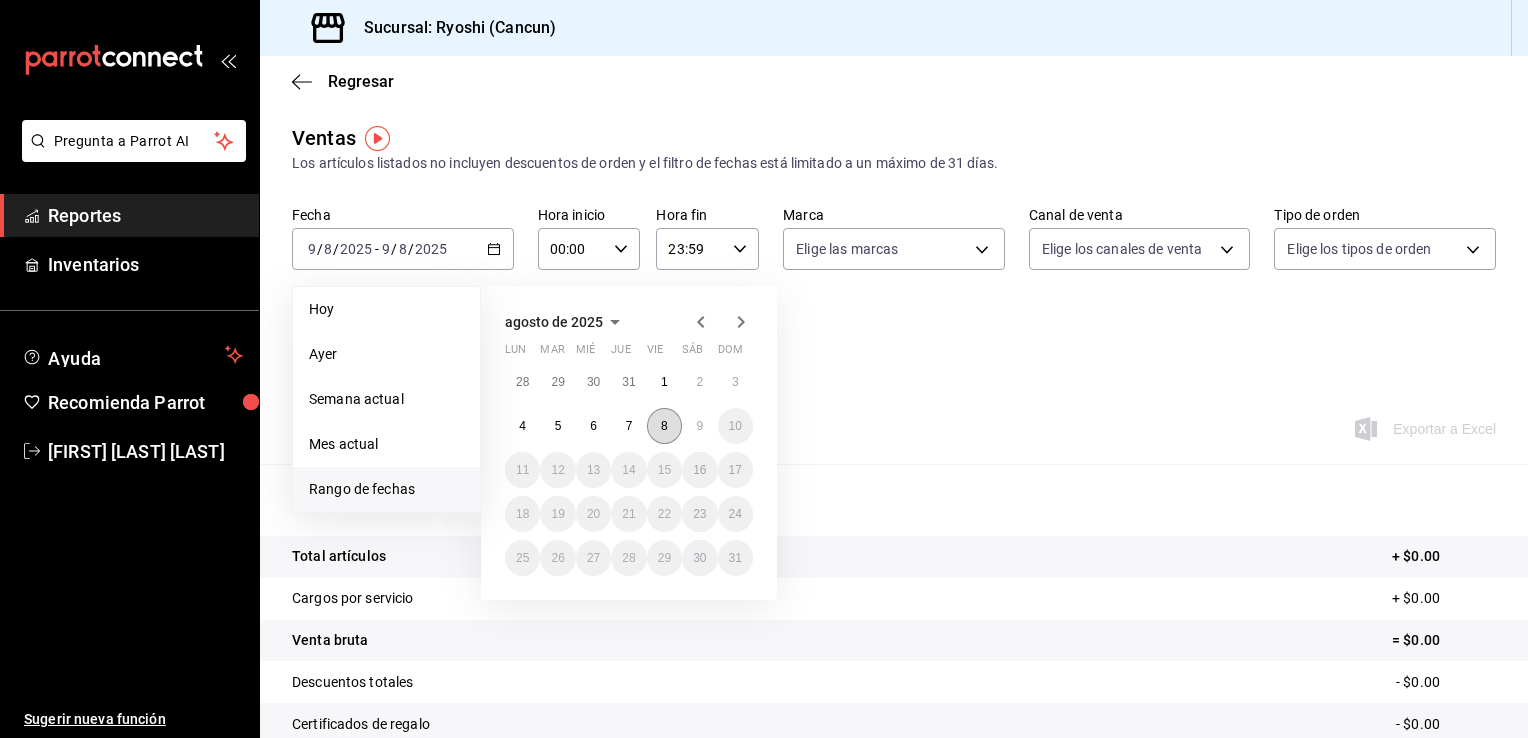 click on "8" at bounding box center (664, 426) 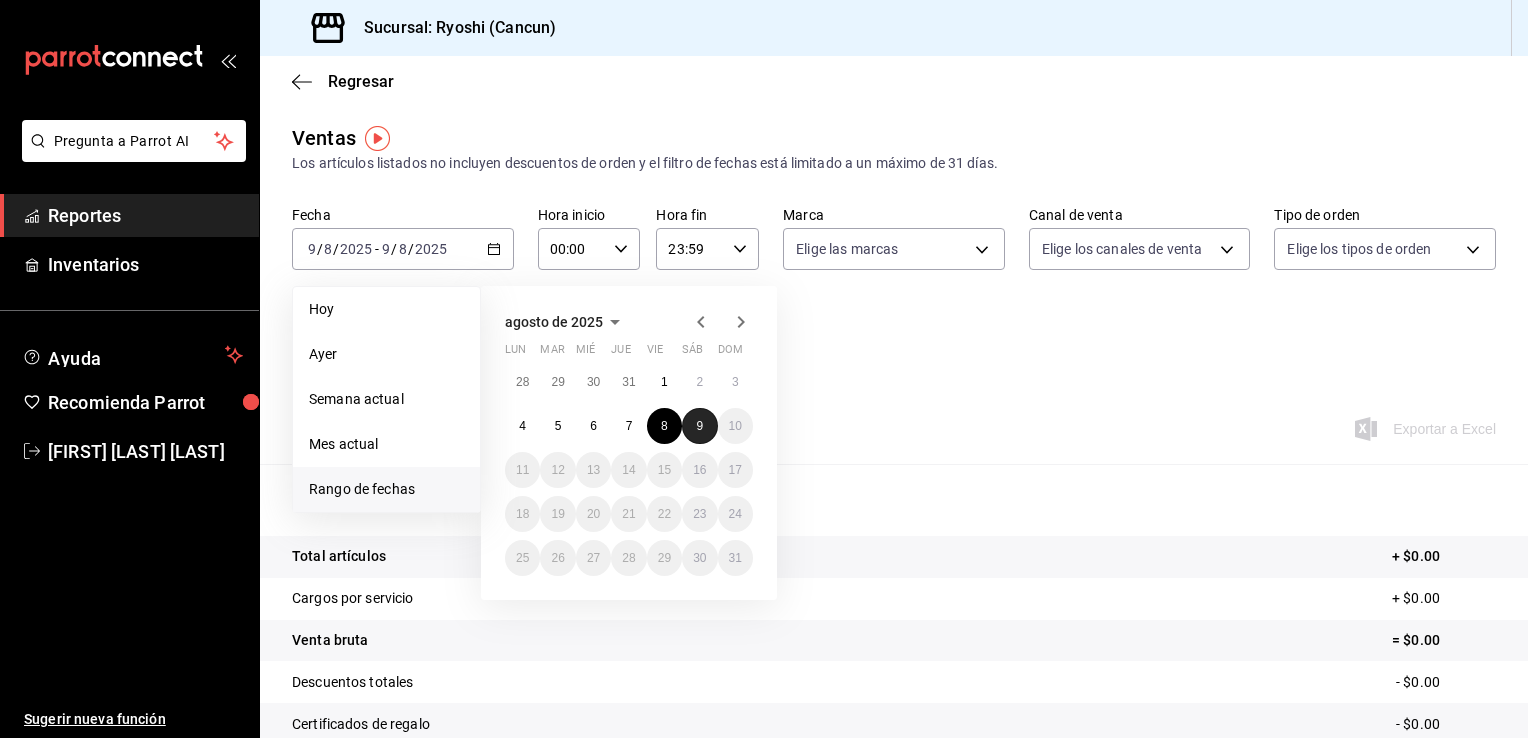 click on "9" at bounding box center (699, 426) 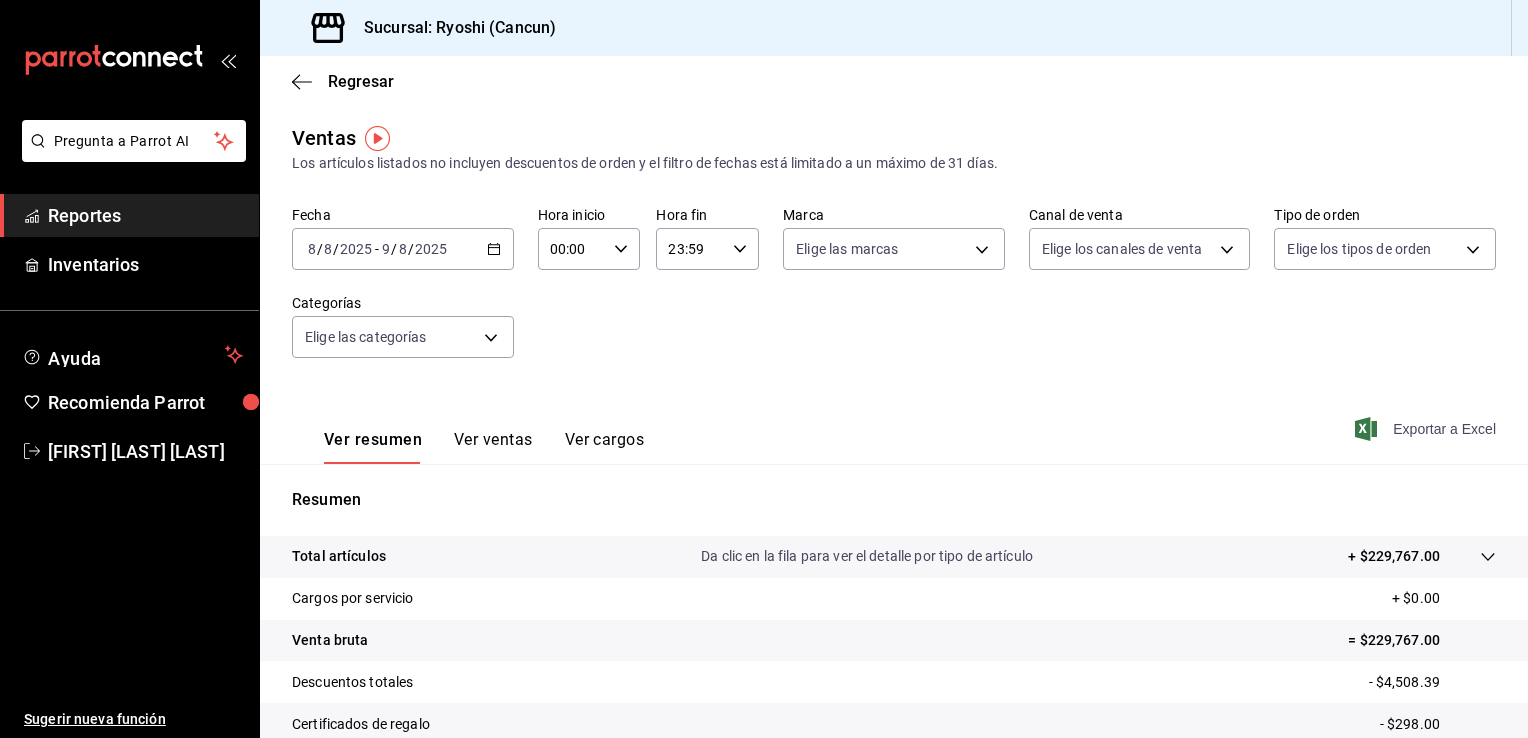 click on "Exportar a Excel" at bounding box center (1427, 429) 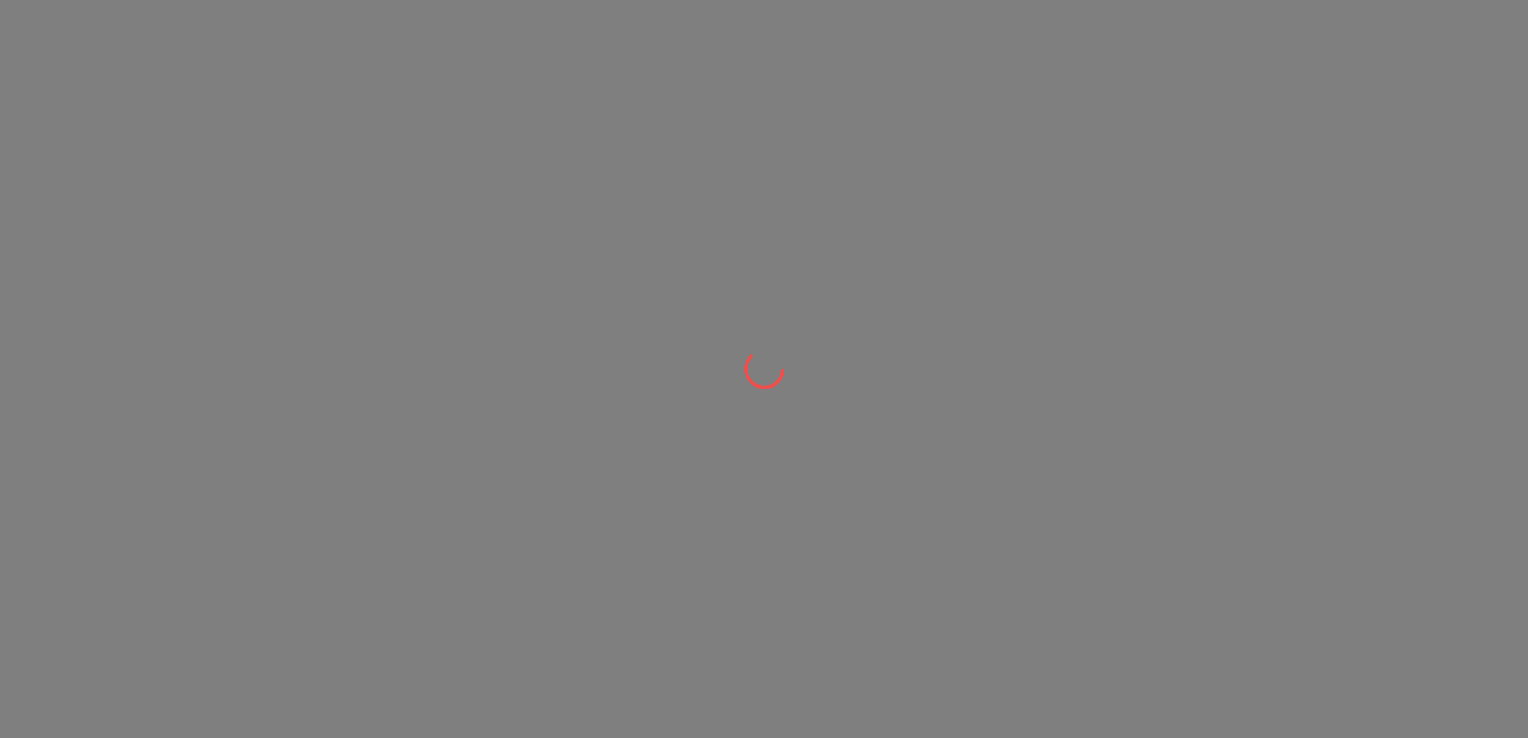 scroll, scrollTop: 0, scrollLeft: 0, axis: both 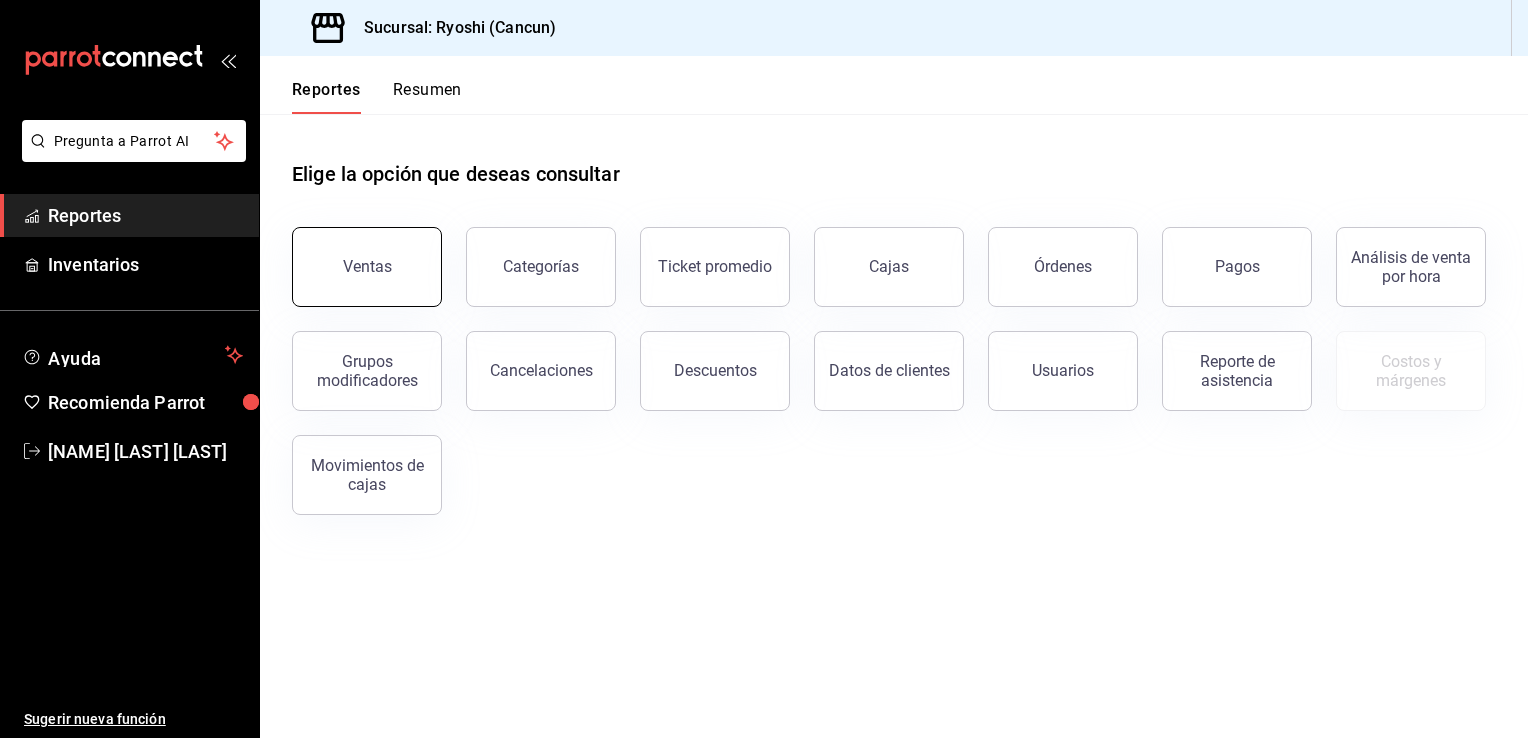 click on "Ventas" at bounding box center (367, 267) 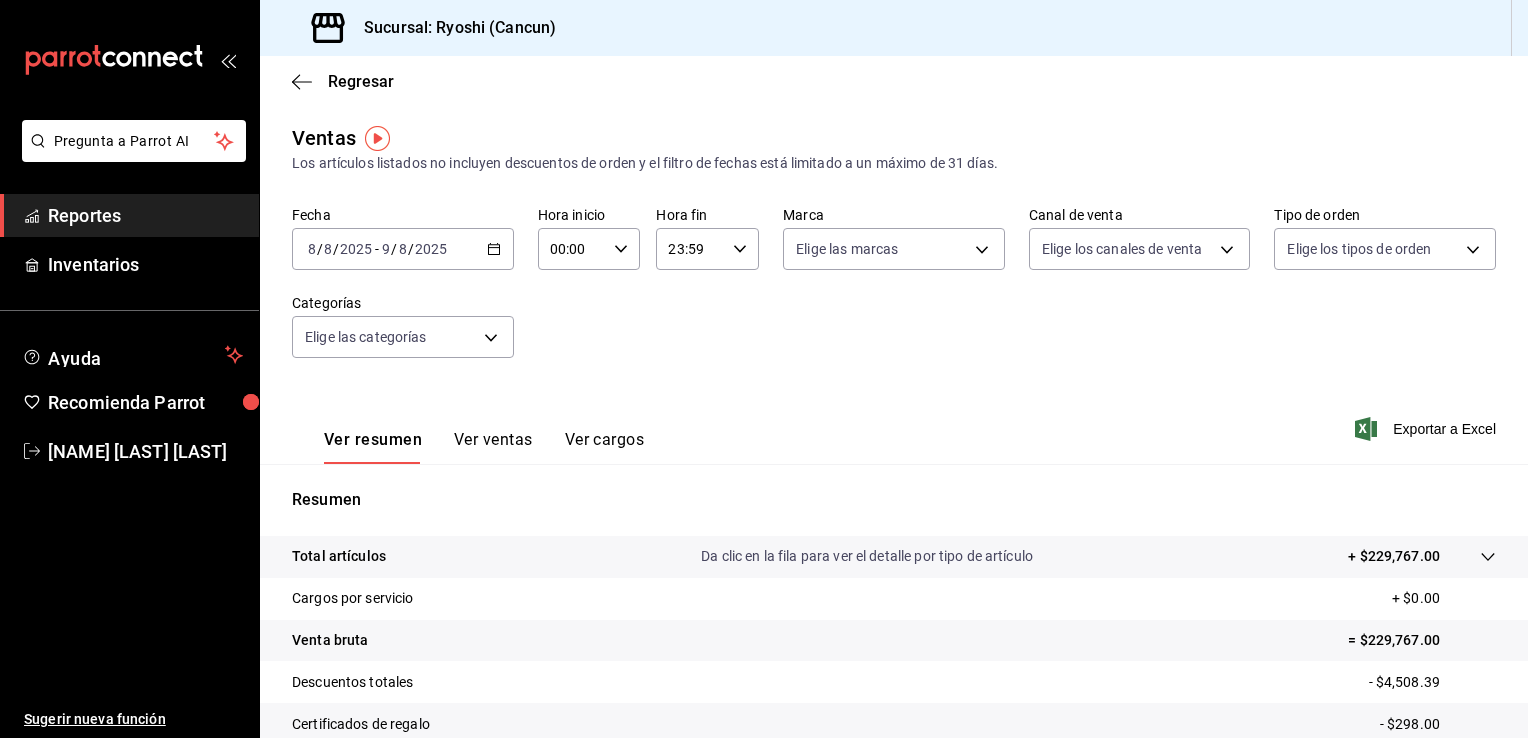 click 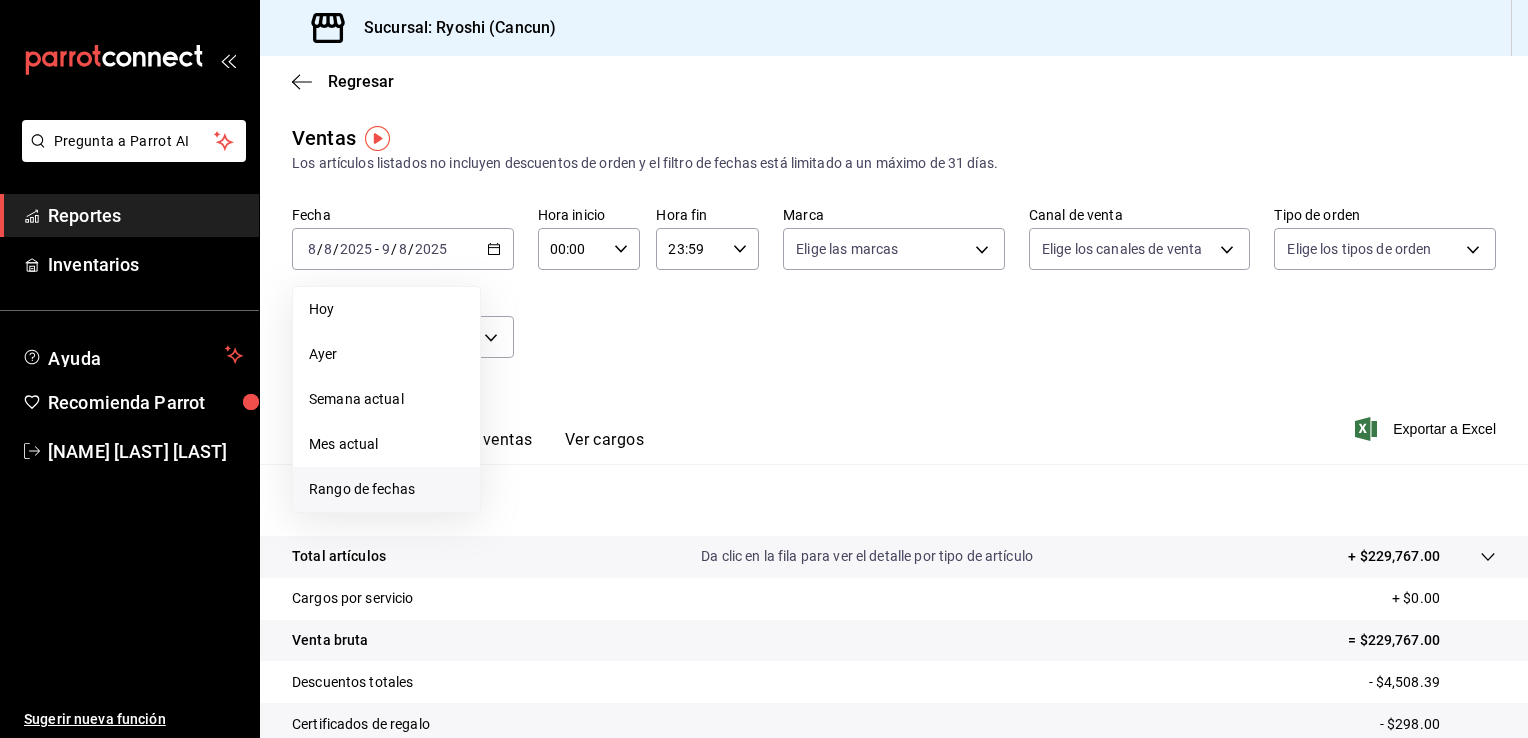 click on "Rango de fechas" at bounding box center [386, 489] 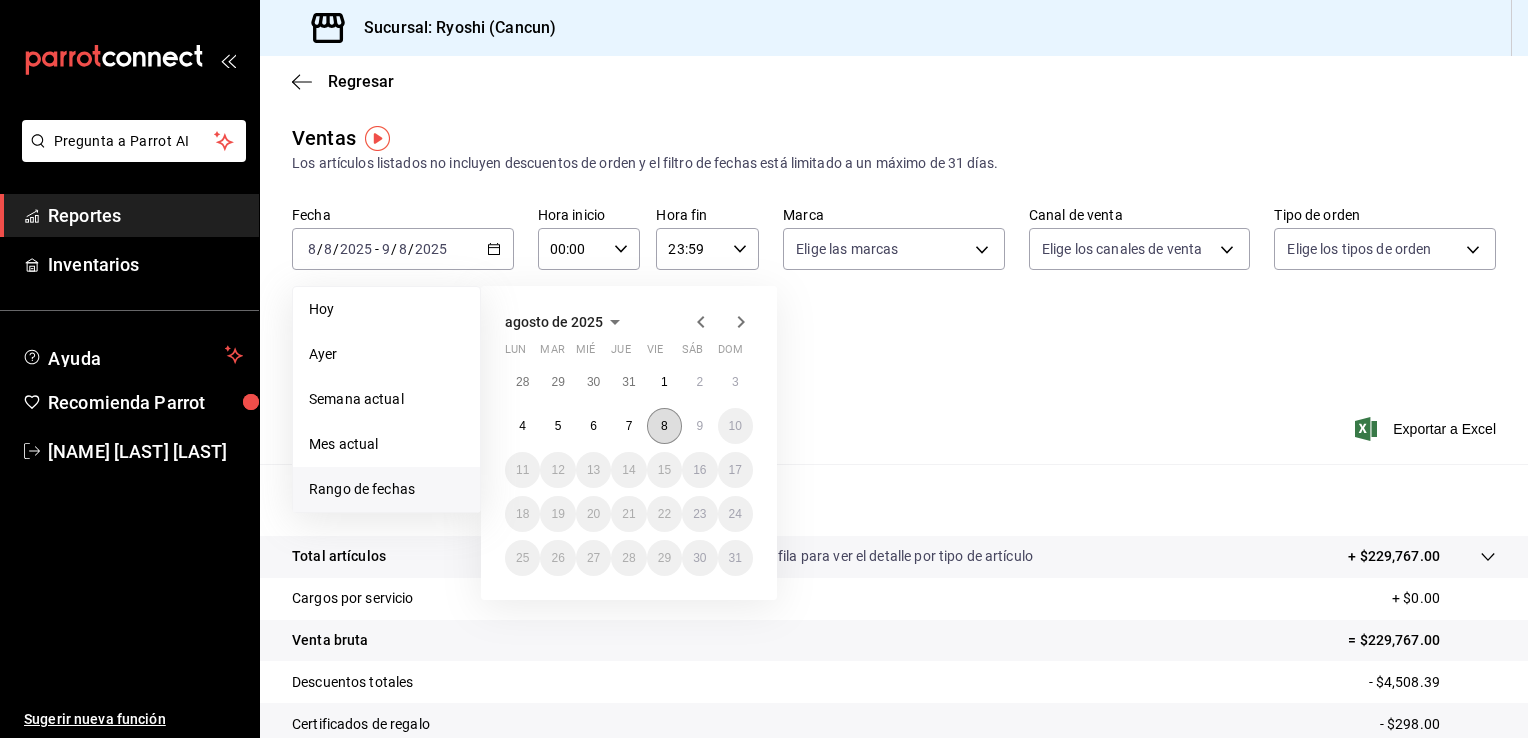 click on "8" at bounding box center [664, 426] 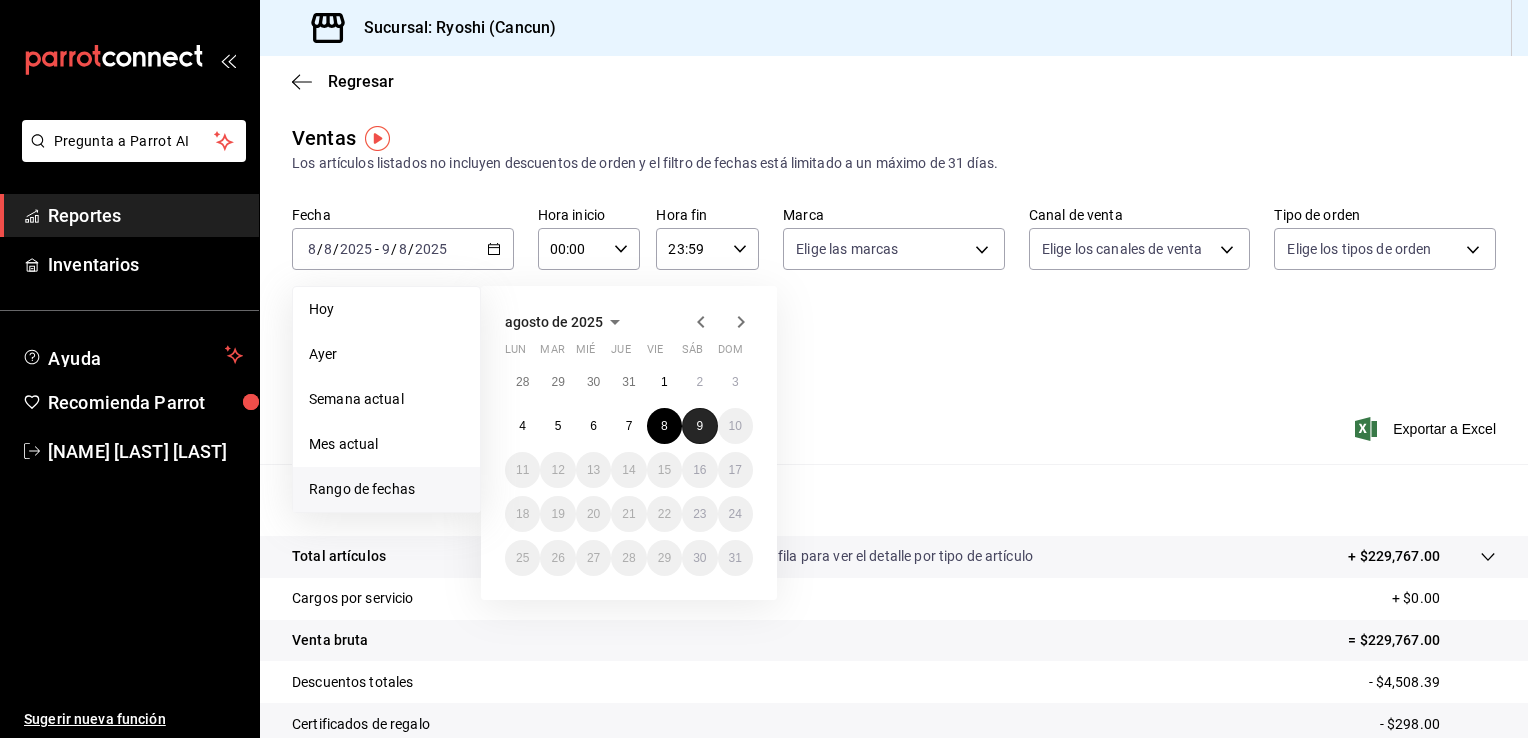 click on "9" at bounding box center [699, 426] 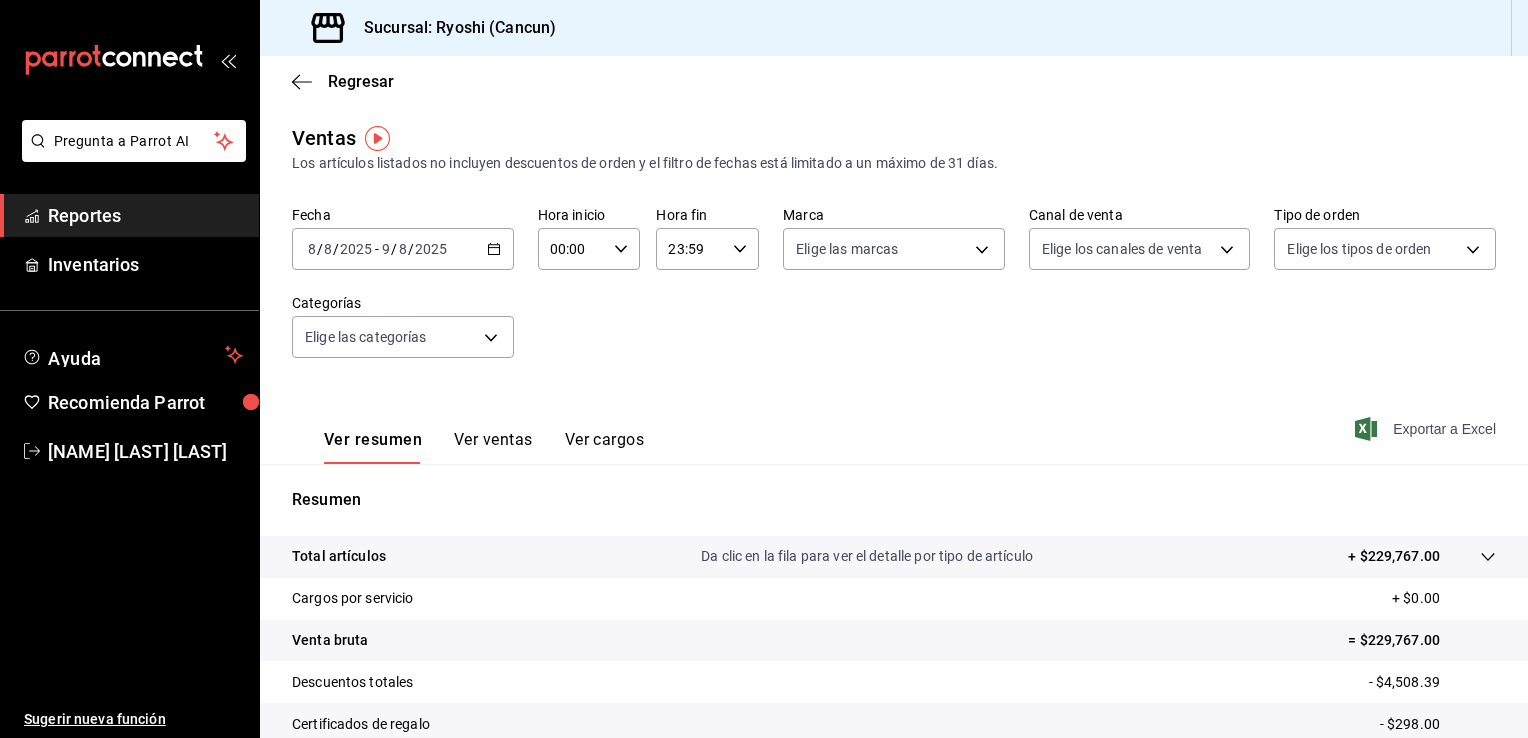 click on "Exportar a Excel" at bounding box center (1427, 429) 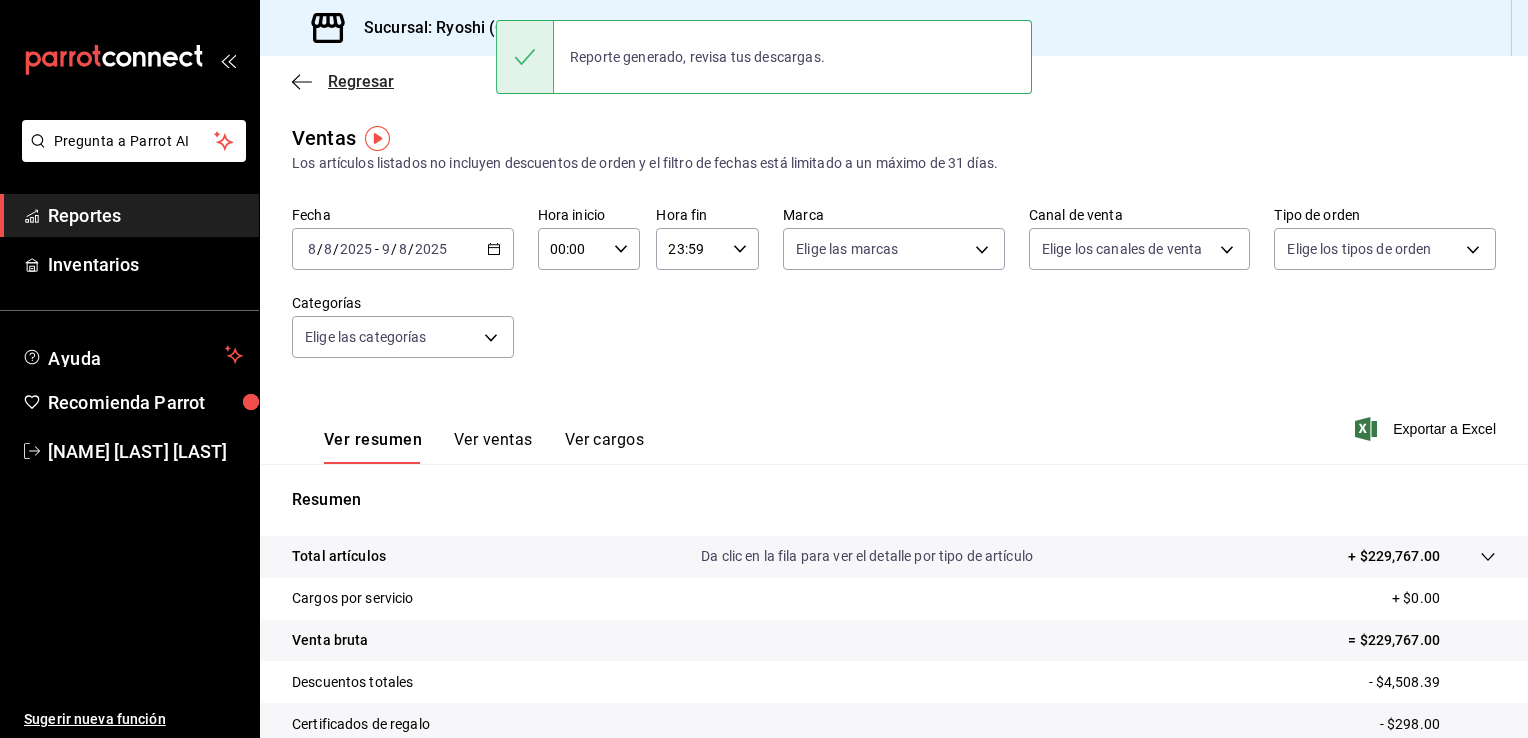 click 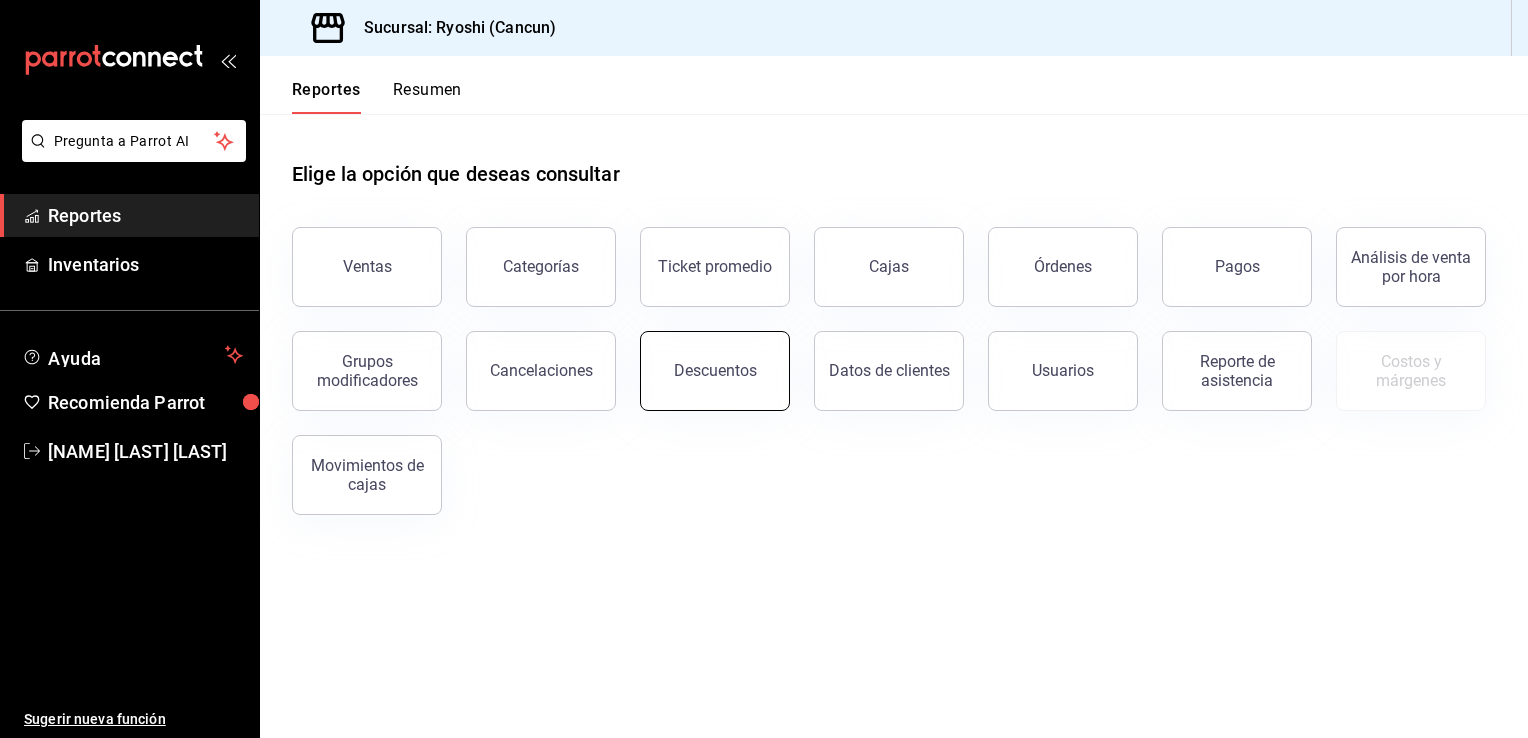 click on "Descuentos" at bounding box center (715, 371) 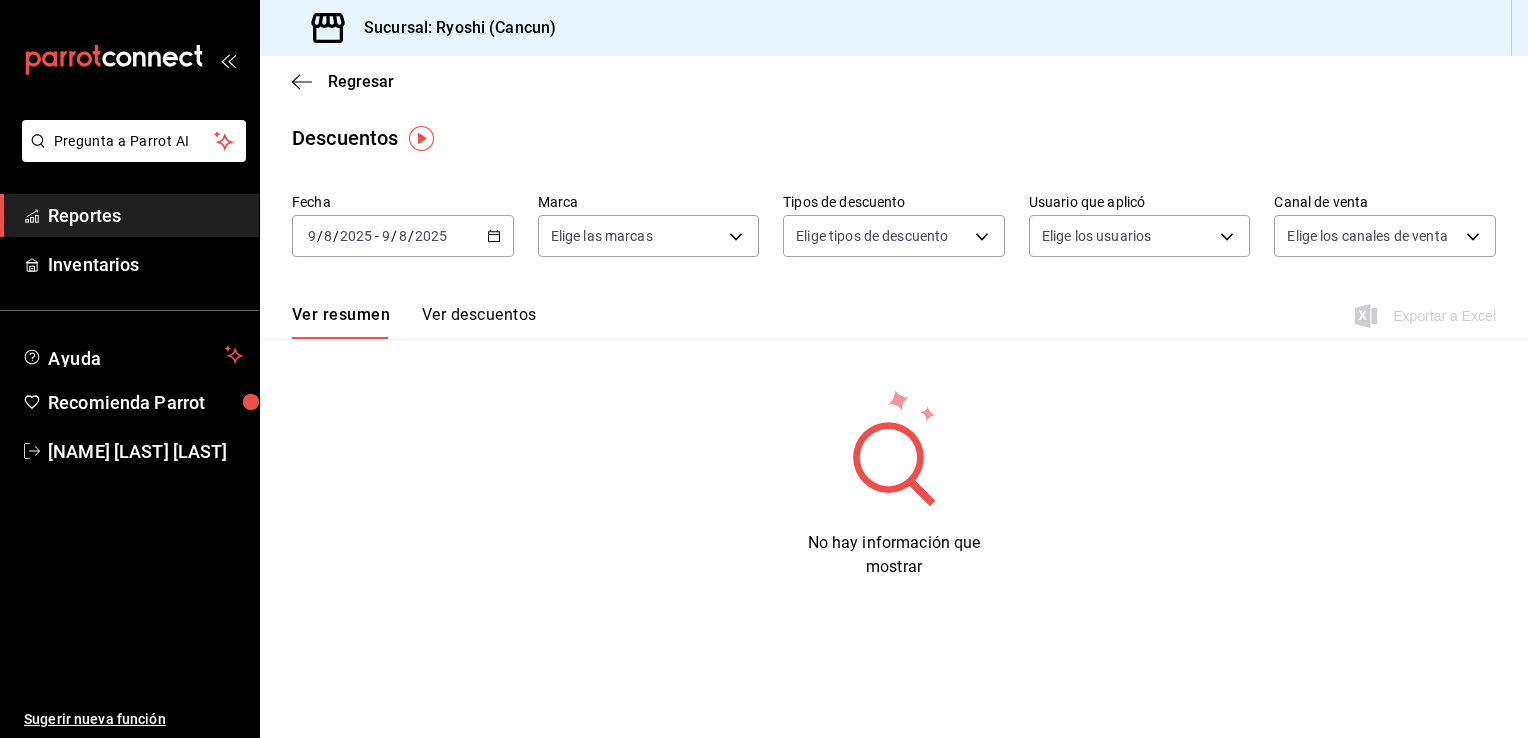 click 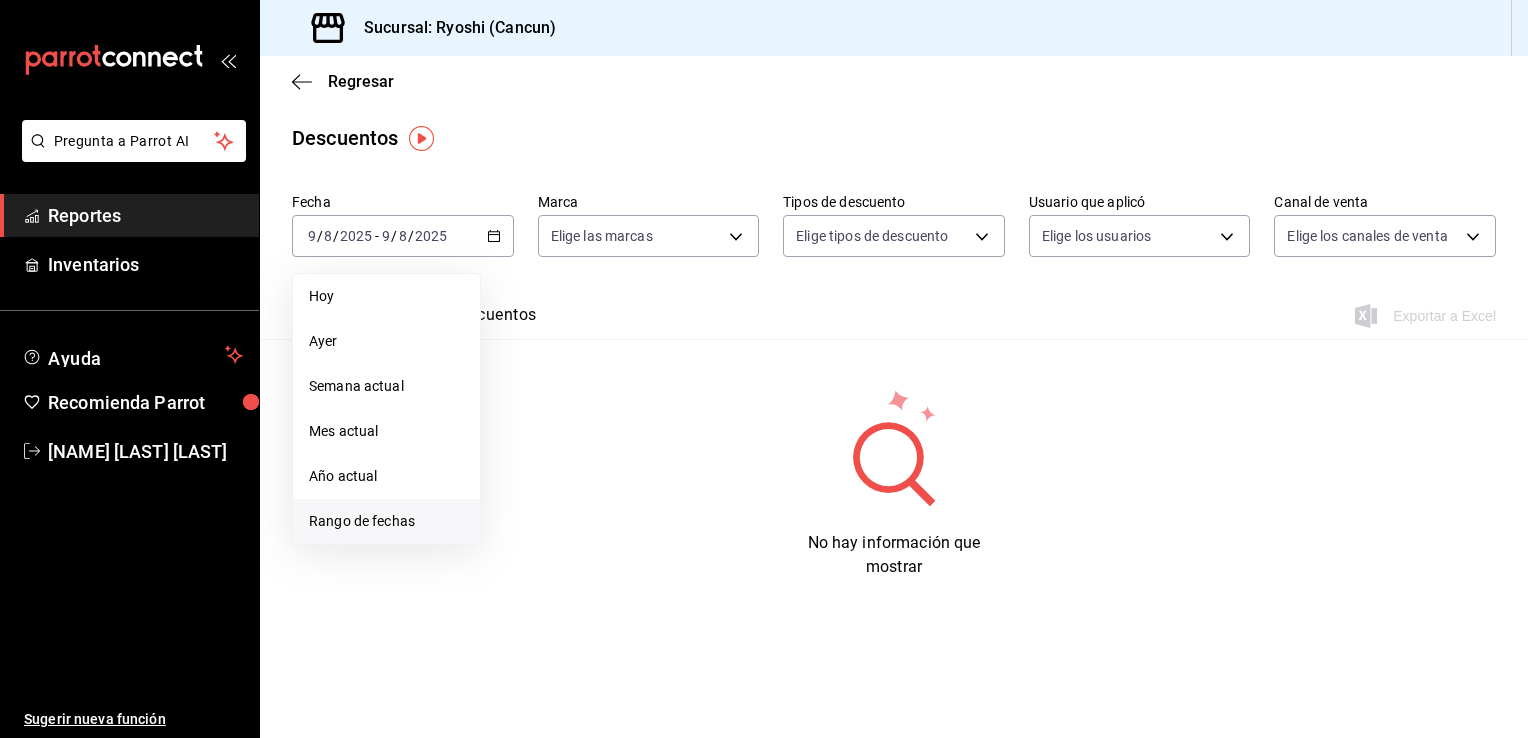 click on "Rango de fechas" at bounding box center (386, 521) 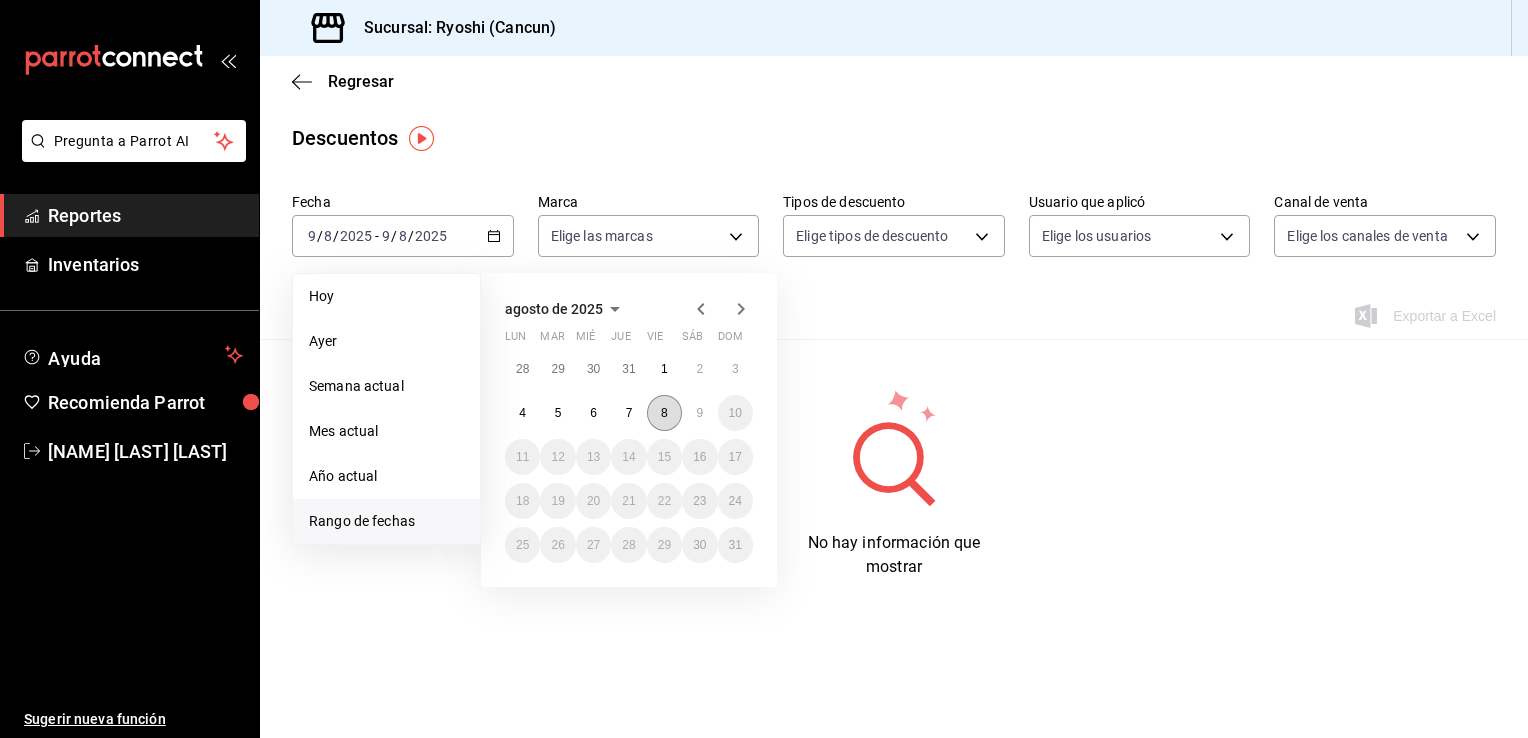 click on "8" at bounding box center (664, 413) 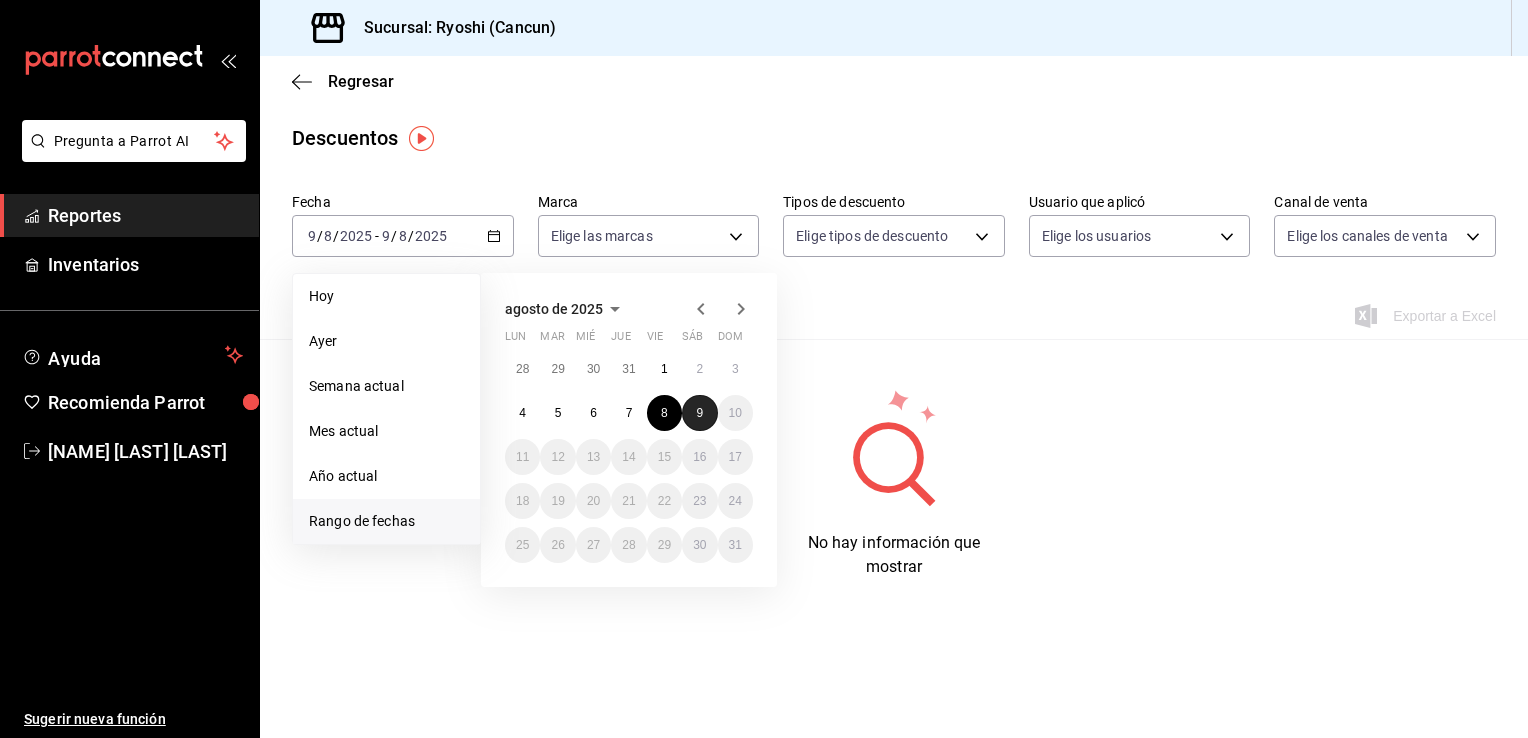 click on "9" at bounding box center [699, 413] 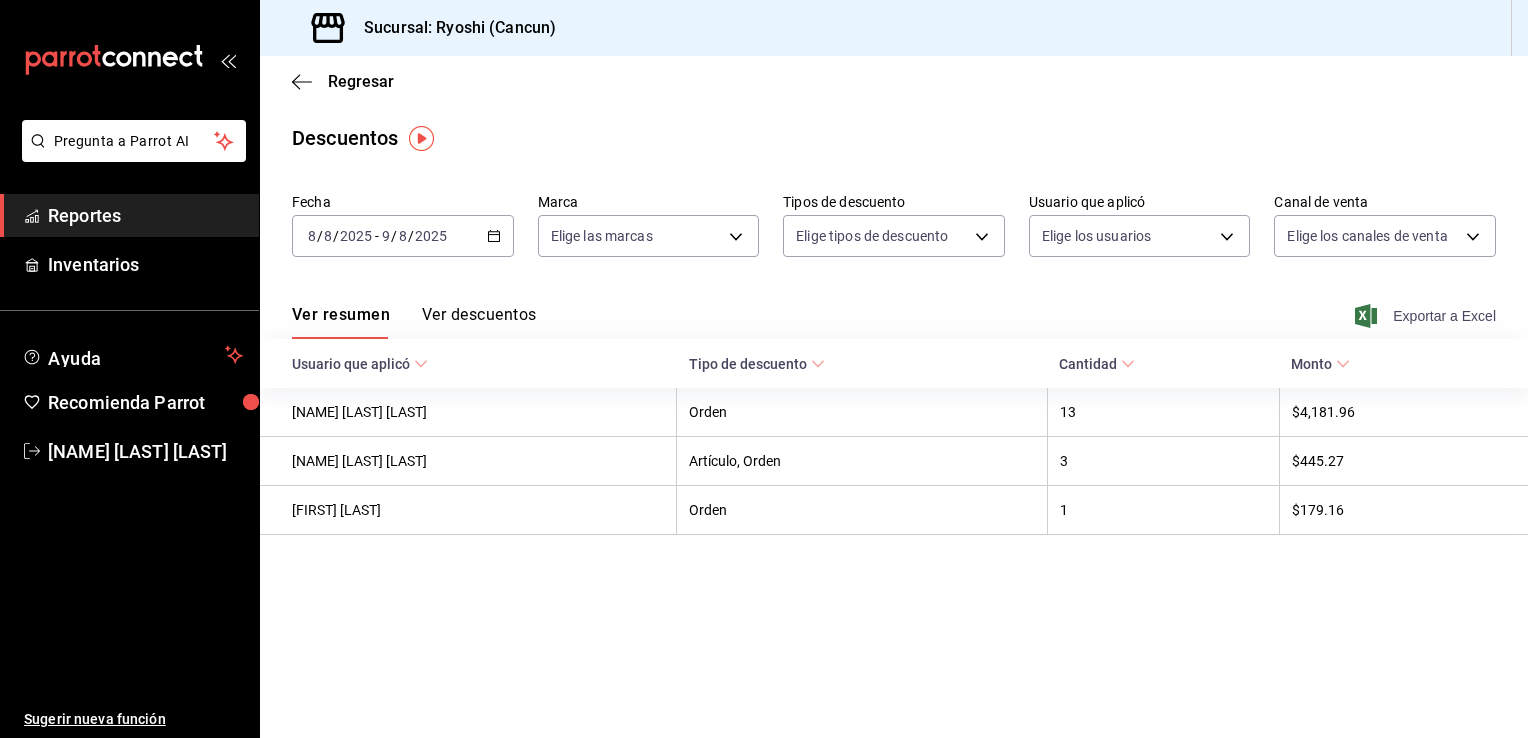 click on "Exportar a Excel" at bounding box center [1427, 316] 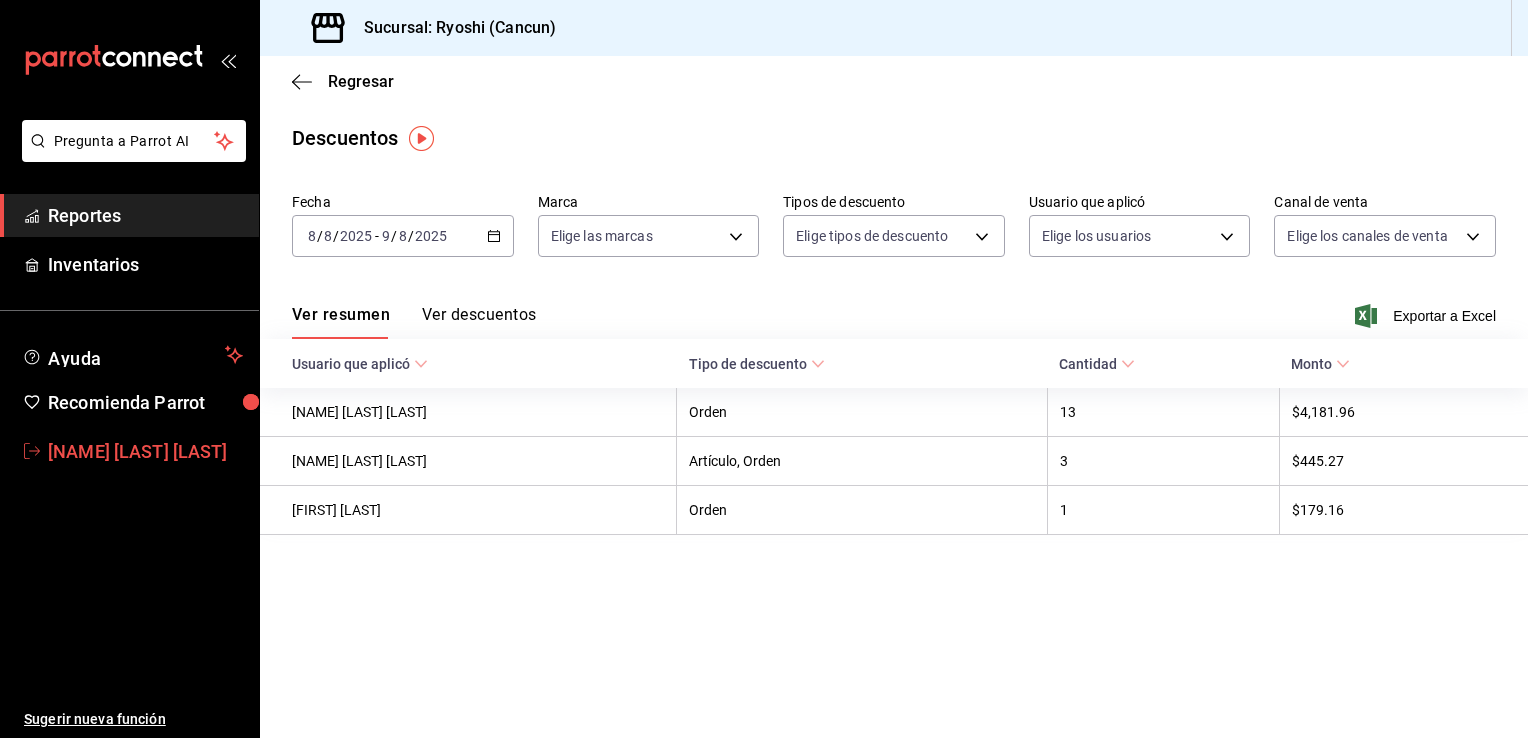 click on "[FIRST] [LAST] [LAST]" at bounding box center (145, 451) 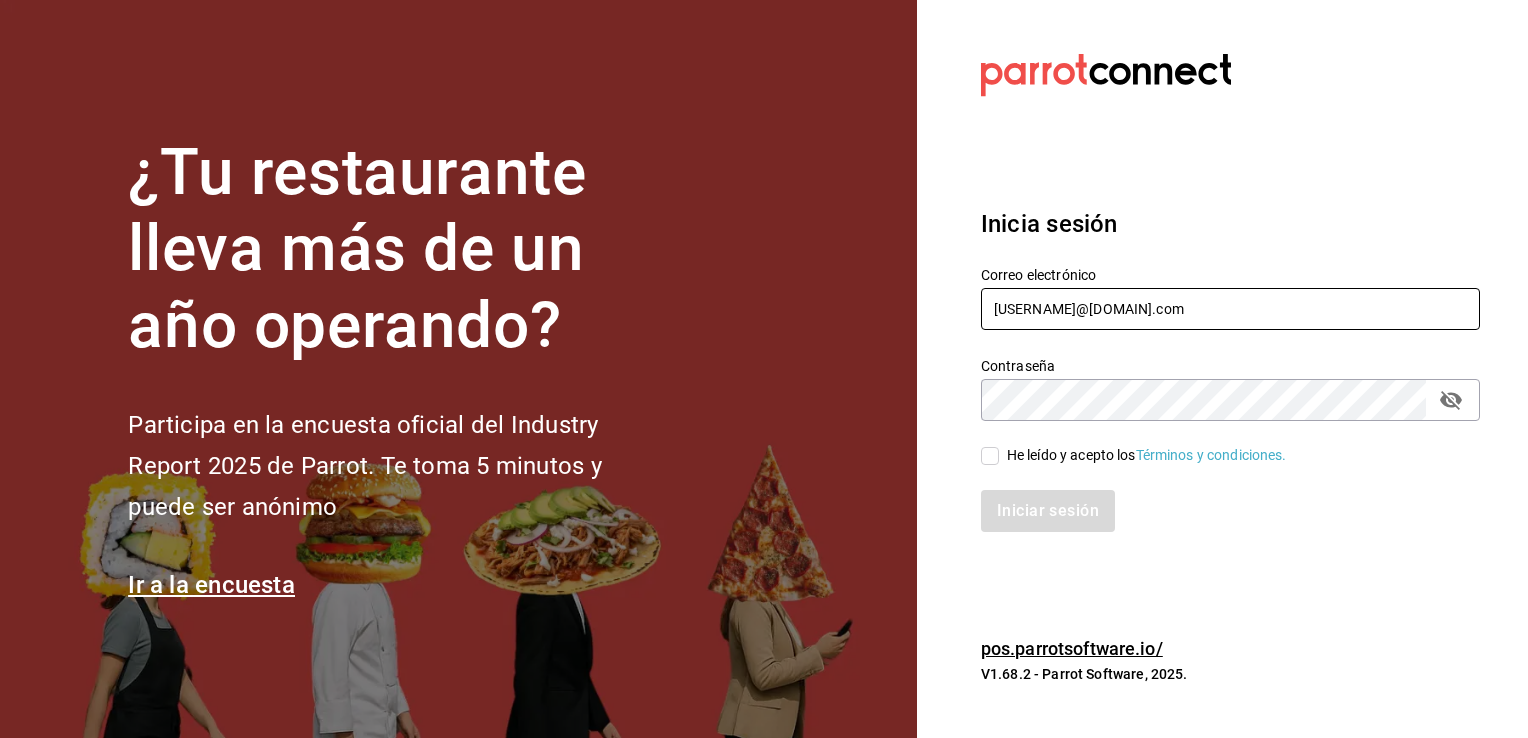 click on "caleb.franco@grupocosteno.com" at bounding box center (1230, 309) 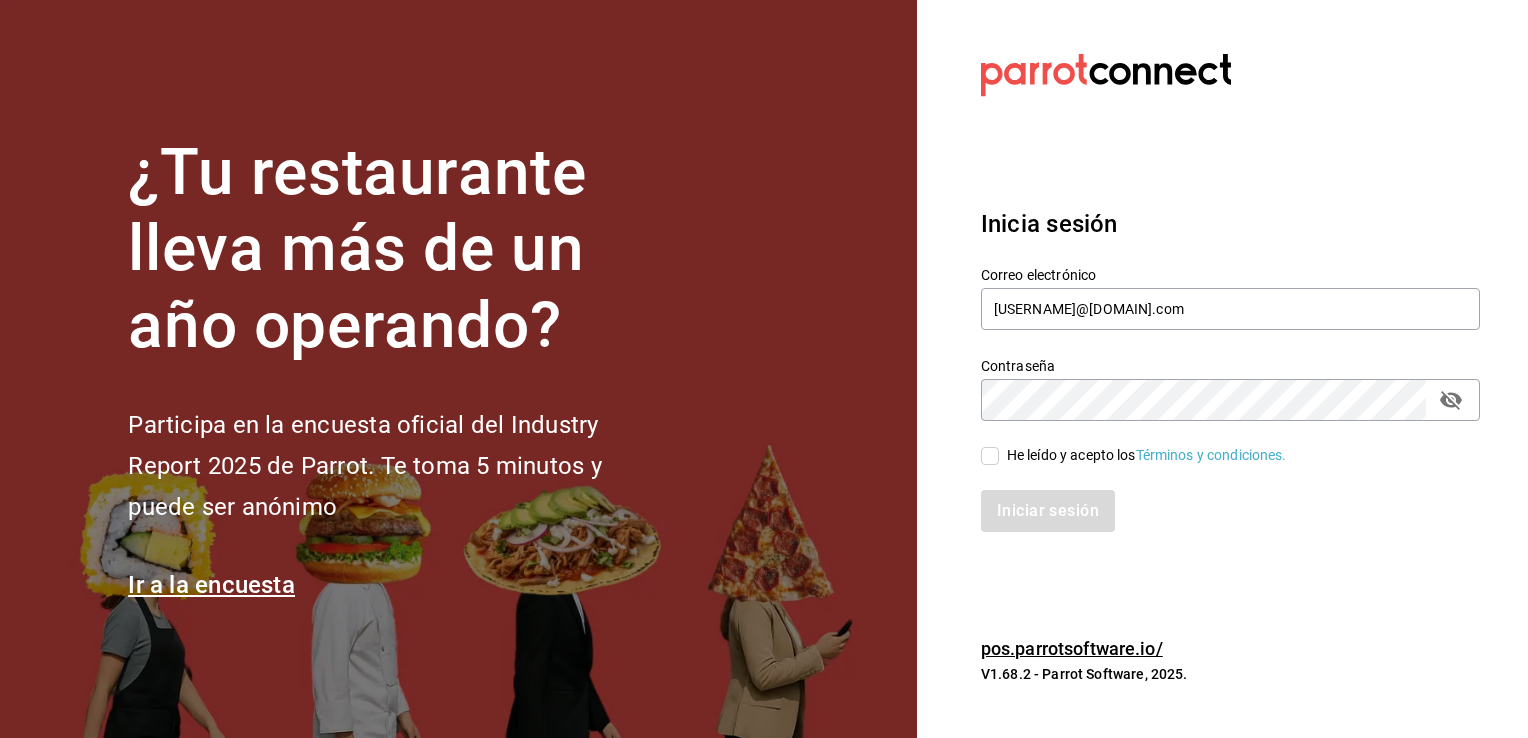 click on "He leído y acepto los  Términos y condiciones." at bounding box center [990, 456] 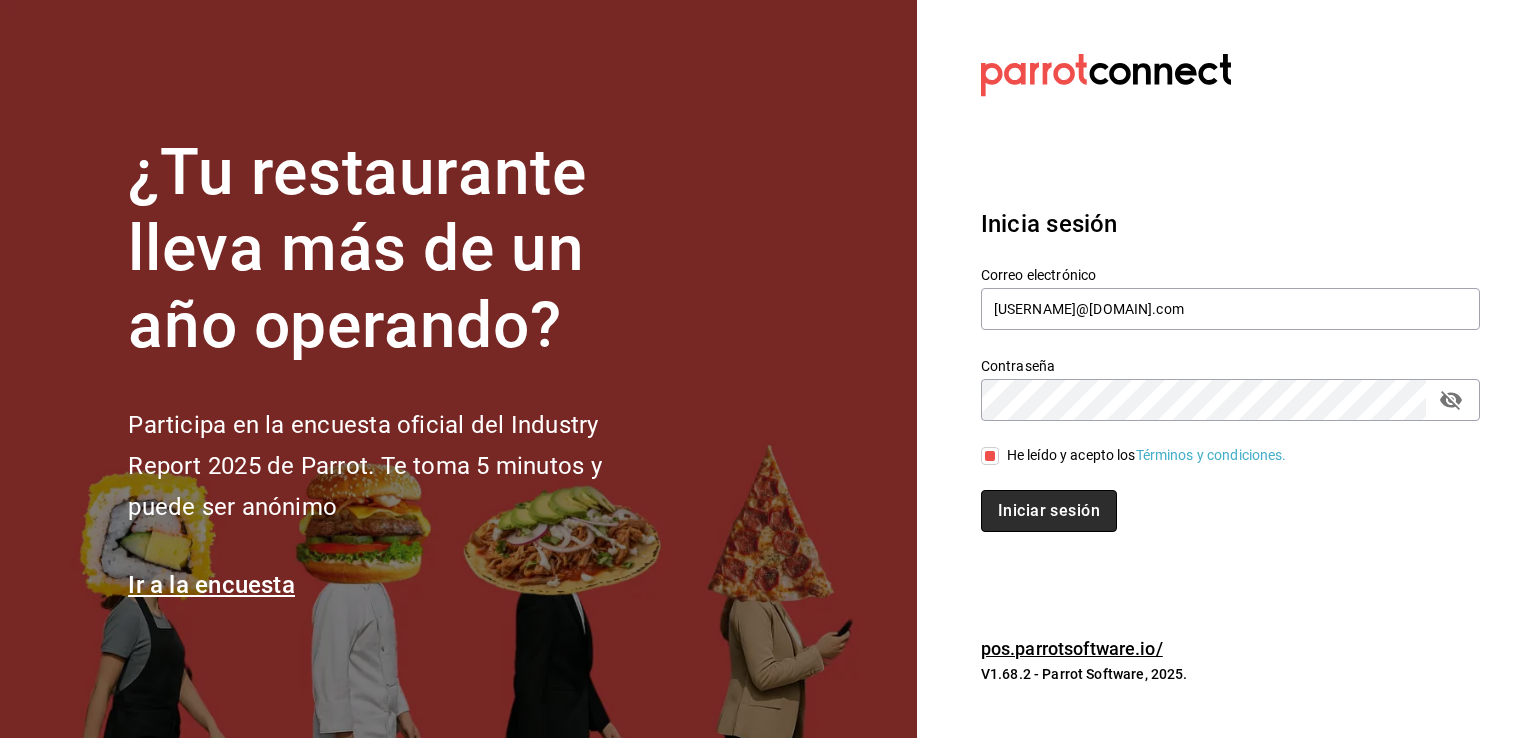 click on "Iniciar sesión" at bounding box center (1049, 511) 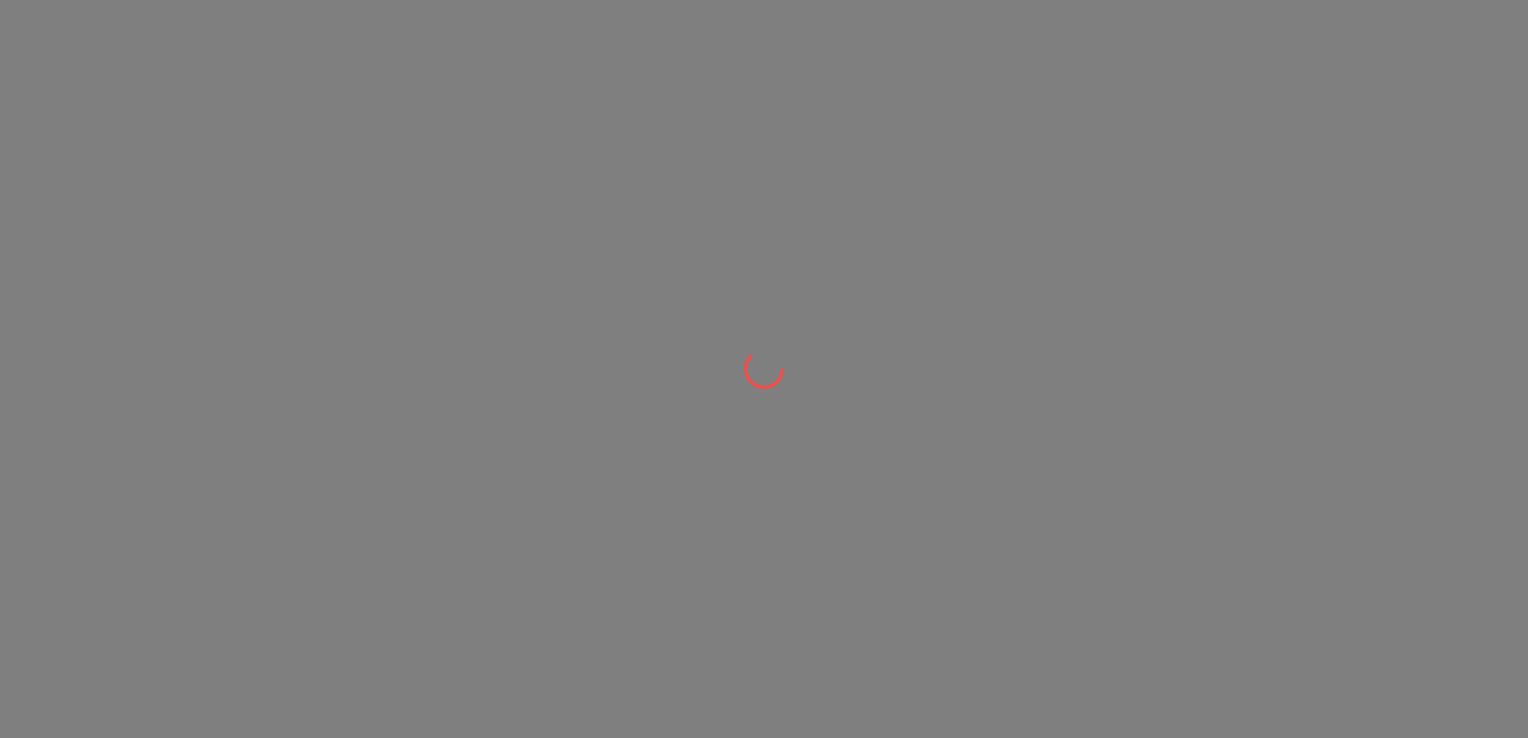 scroll, scrollTop: 0, scrollLeft: 0, axis: both 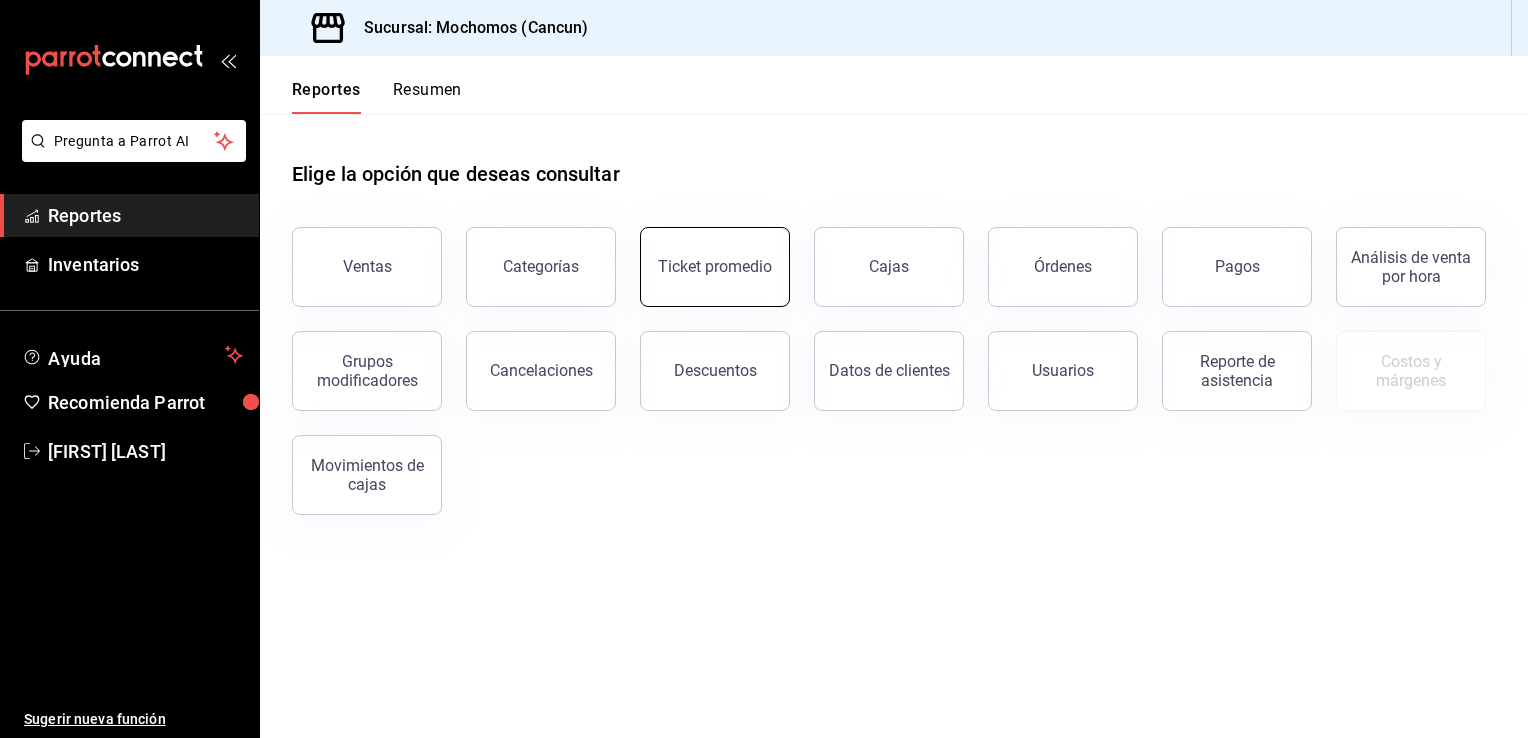 click on "Ticket promedio" at bounding box center [715, 266] 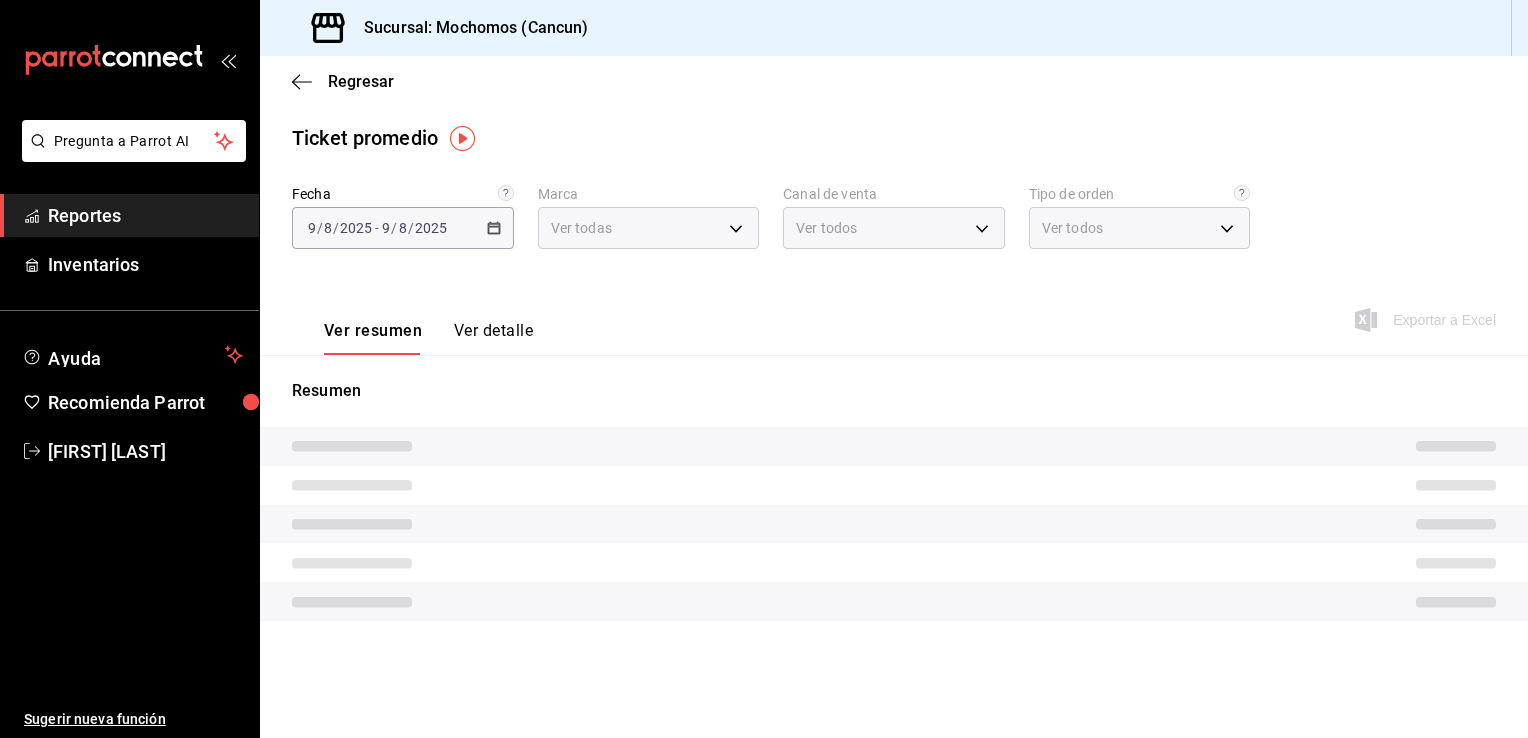 type on "81a909d9-58c5-46d1-b07d-4106a63ec642" 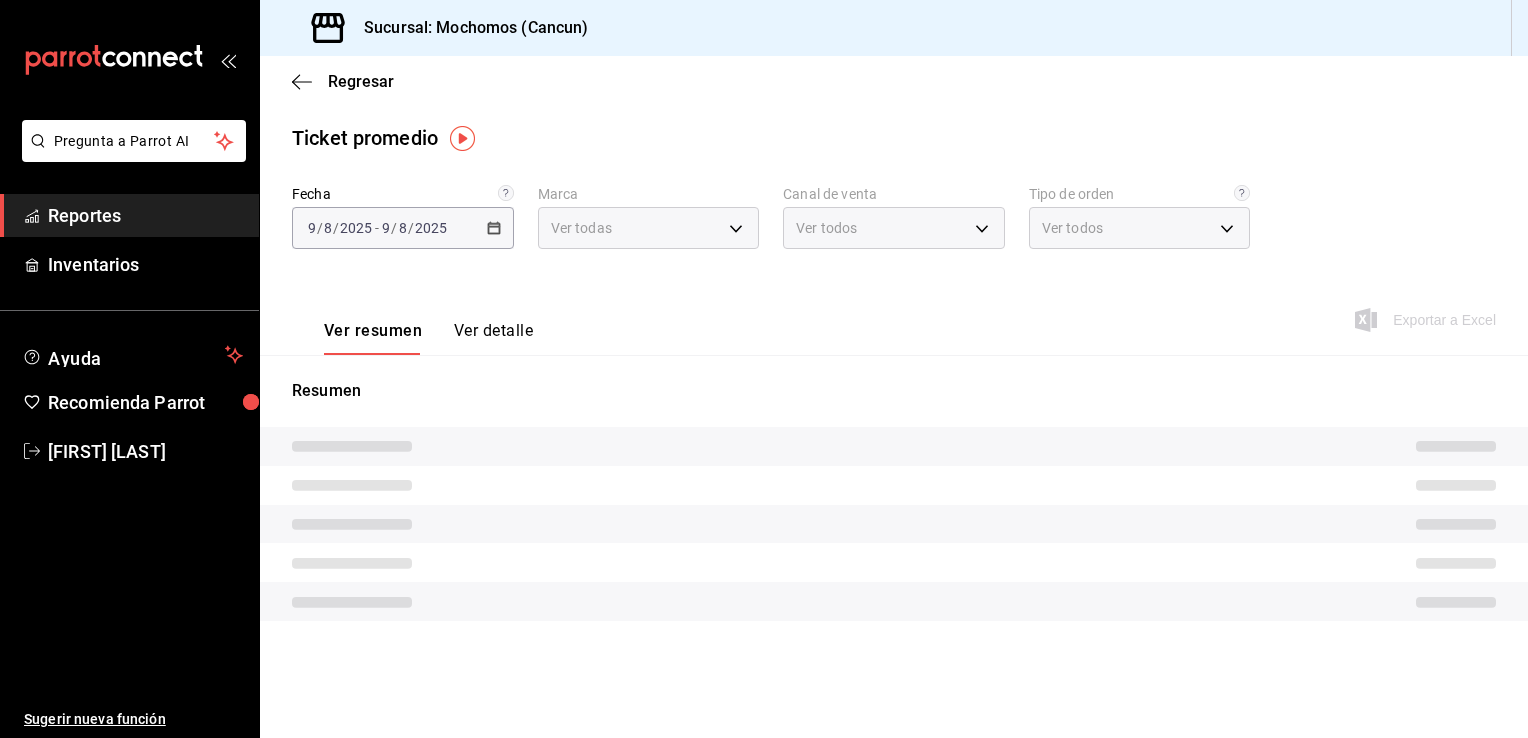 type on "PARROT,UBER_EATS,RAPPI,DIDI_FOOD,ONLINE" 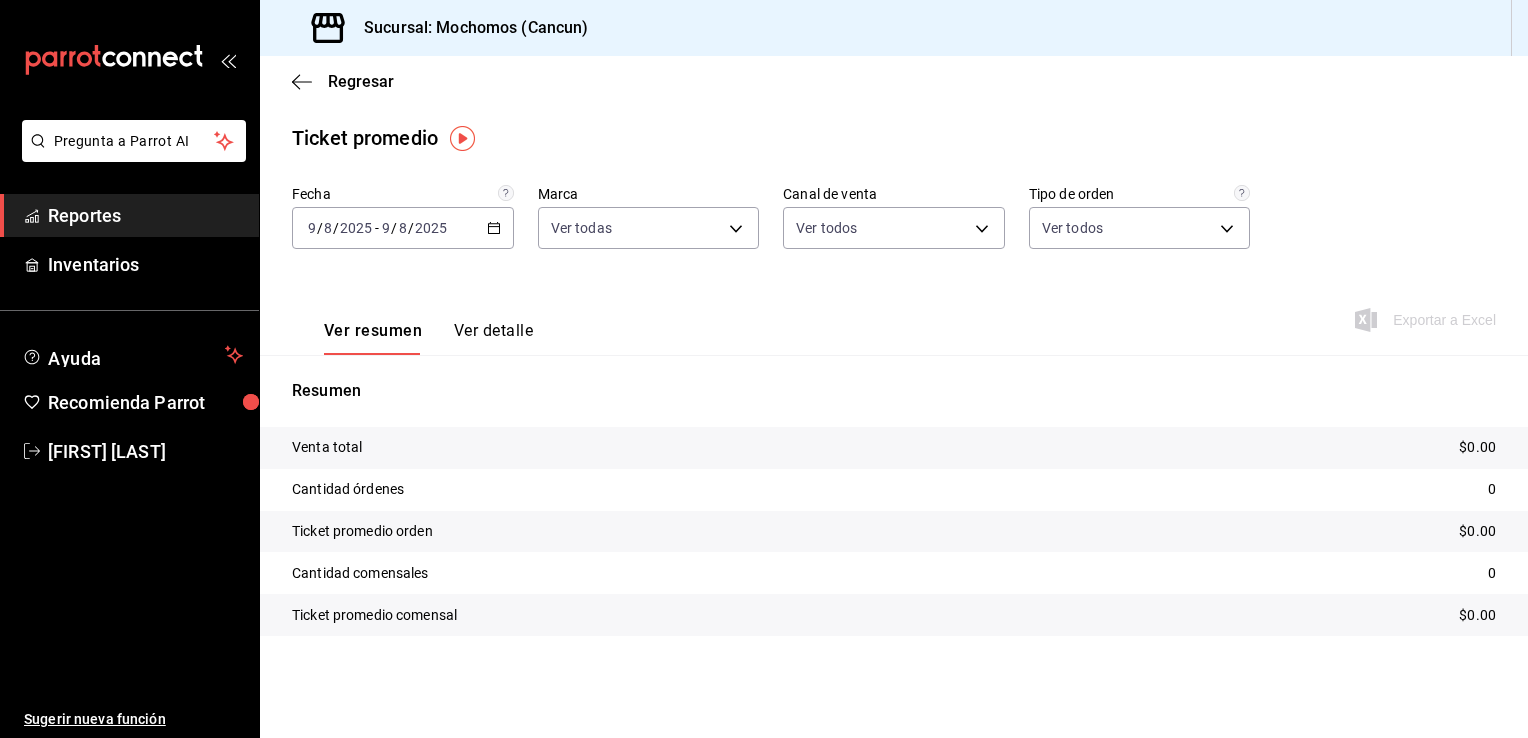 click 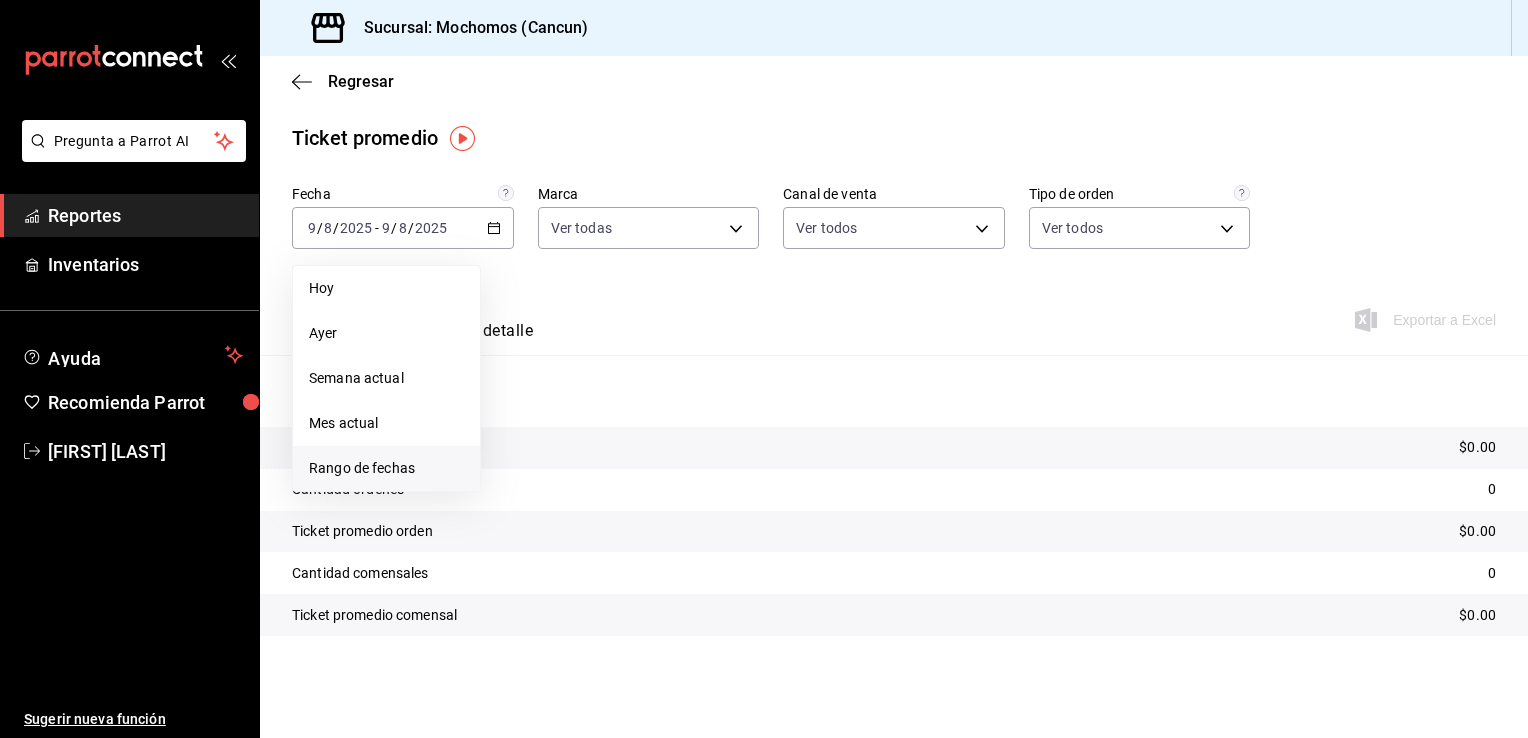 click on "Rango de fechas" at bounding box center [386, 468] 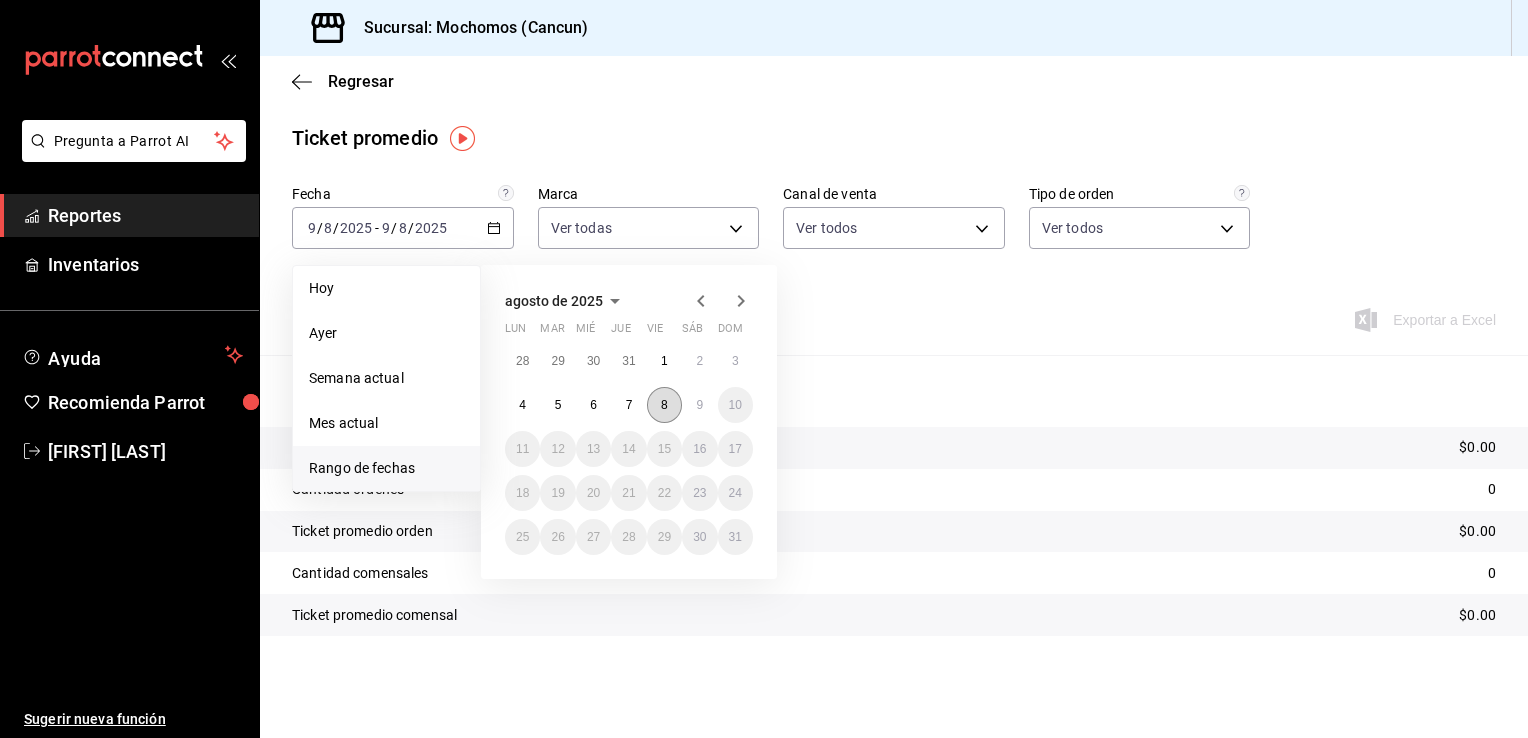 click on "8" at bounding box center (664, 405) 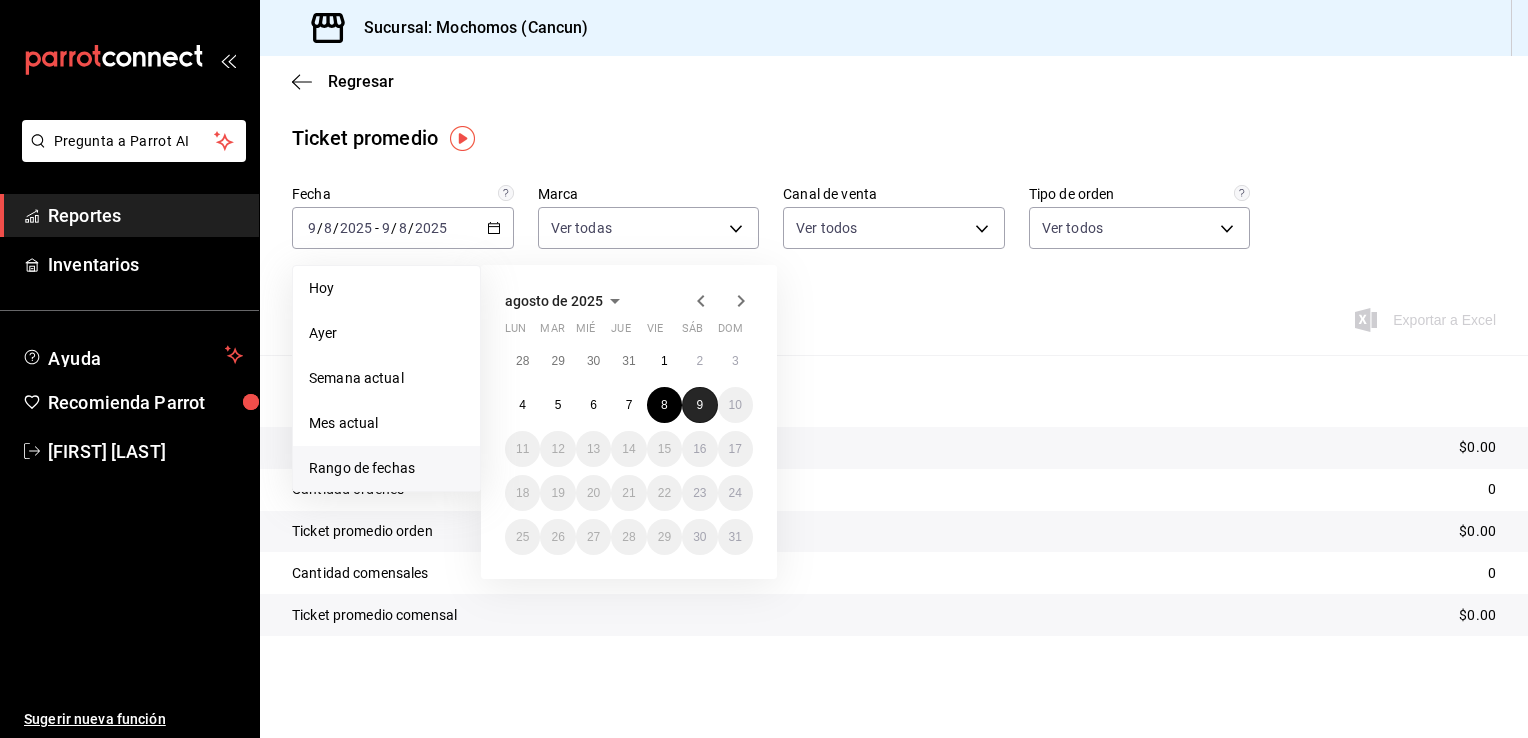 click on "9" at bounding box center [699, 405] 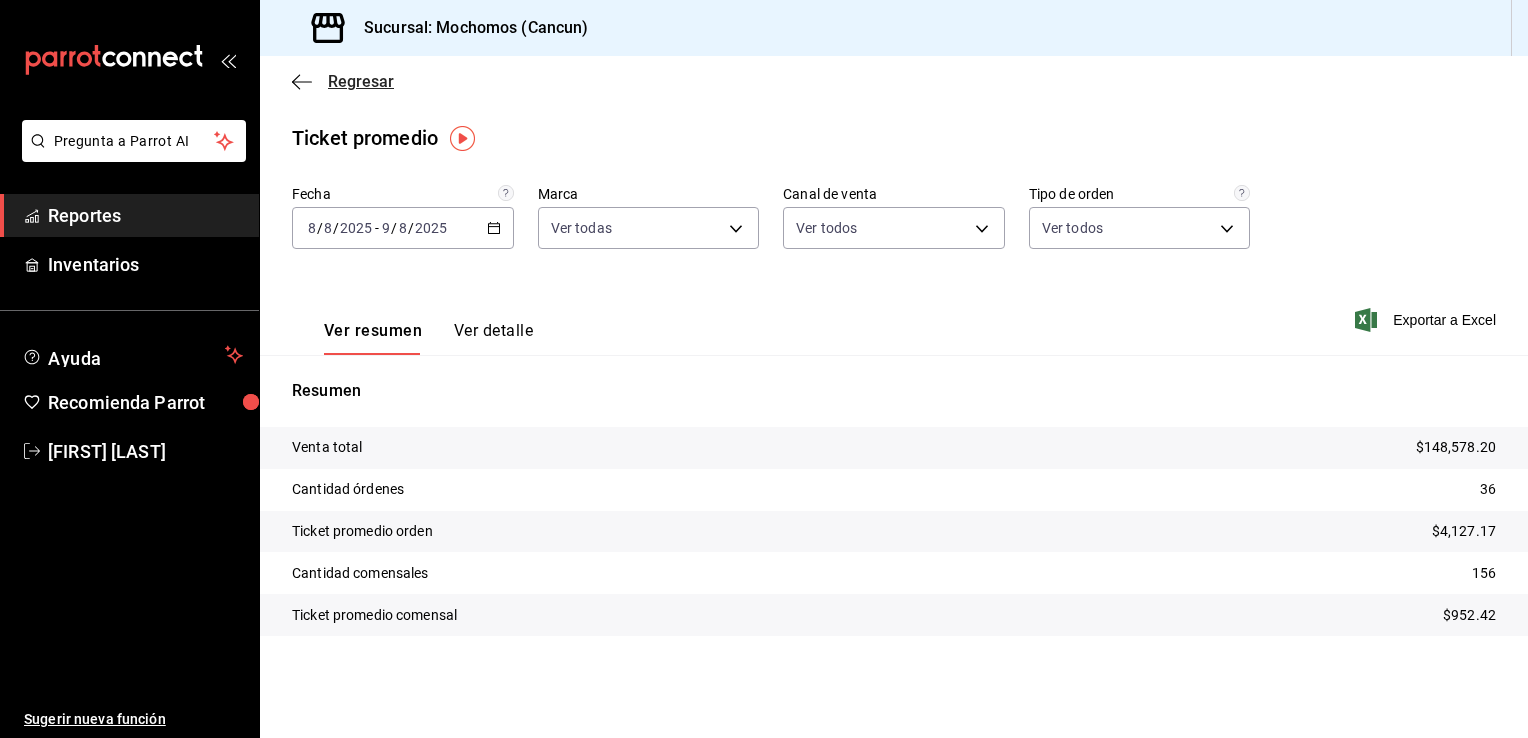 click 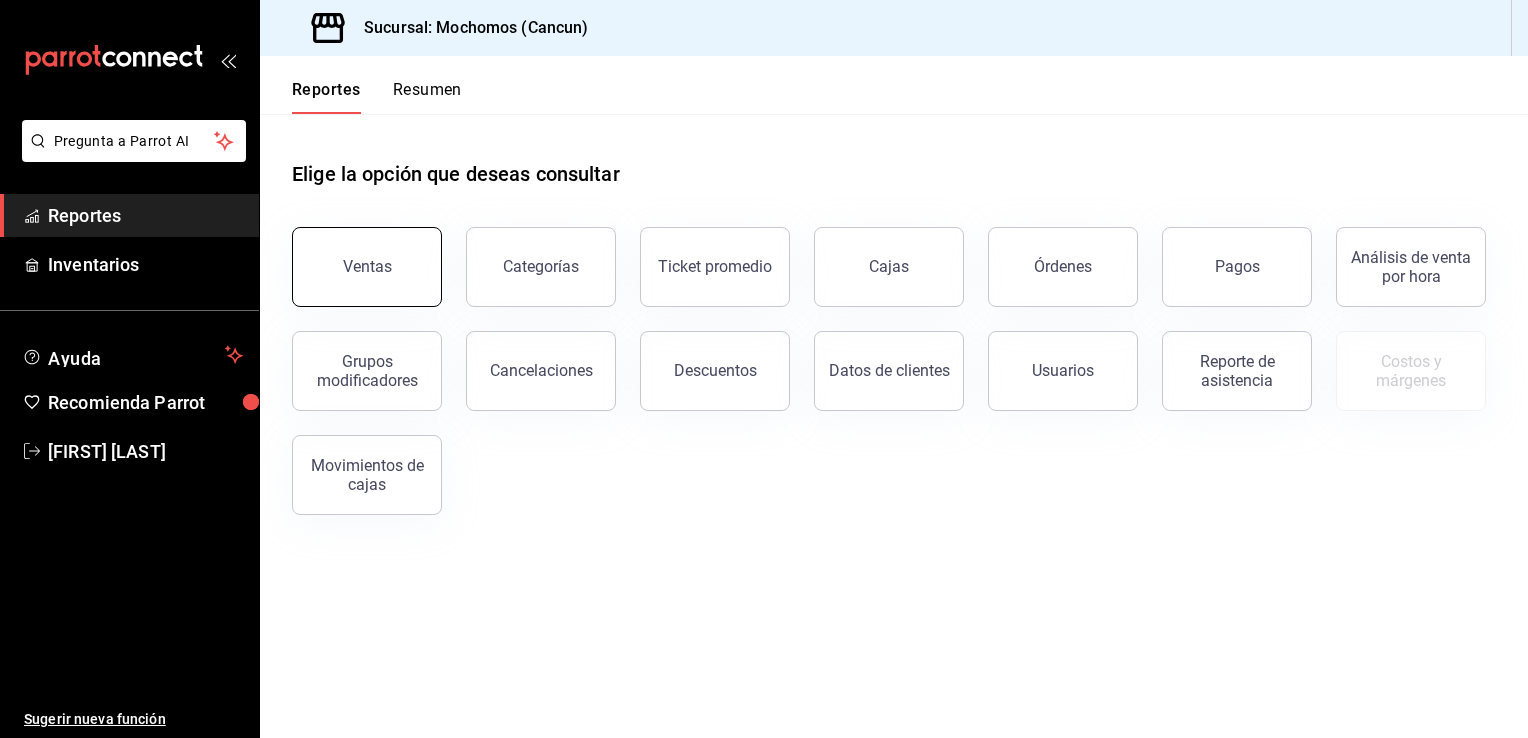click on "Ventas" at bounding box center (367, 266) 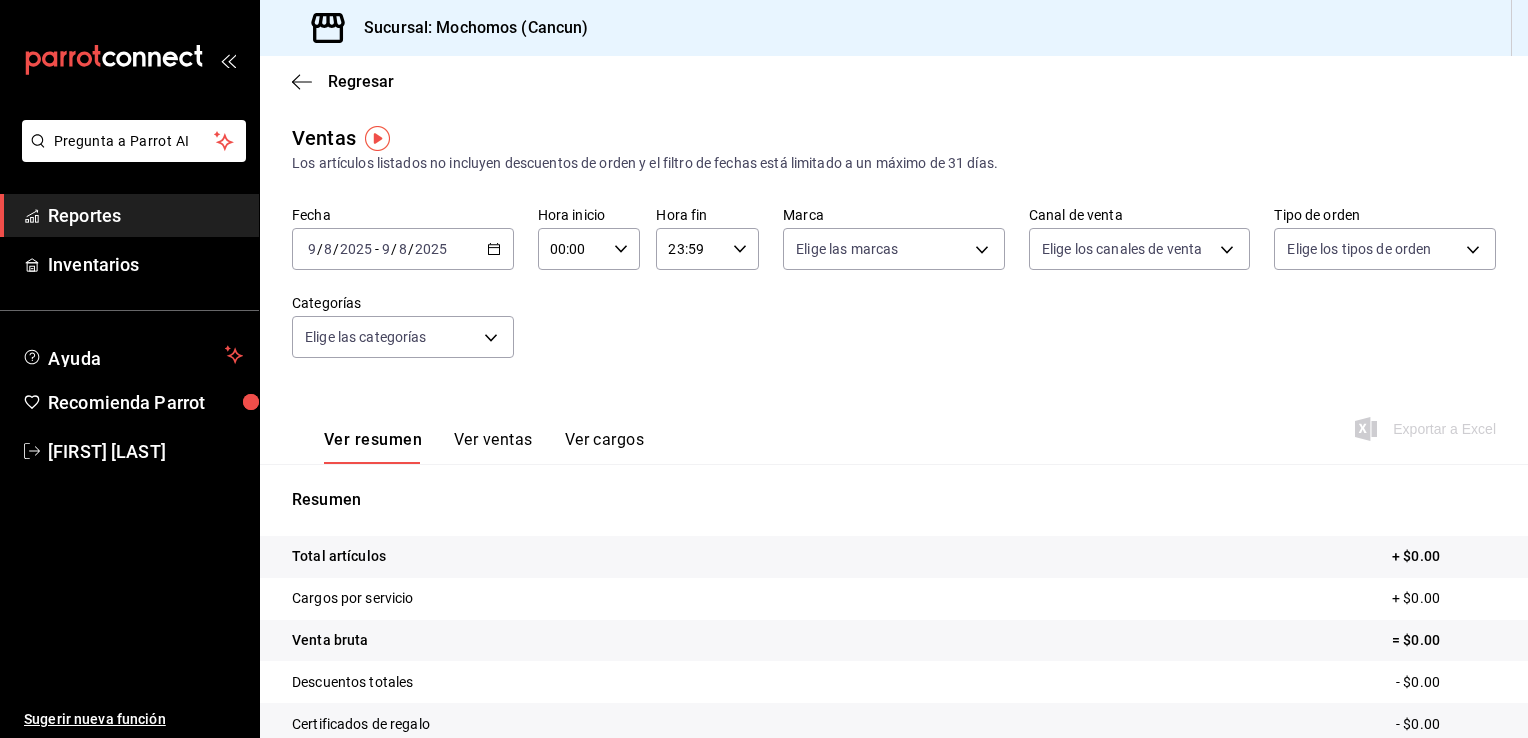 click 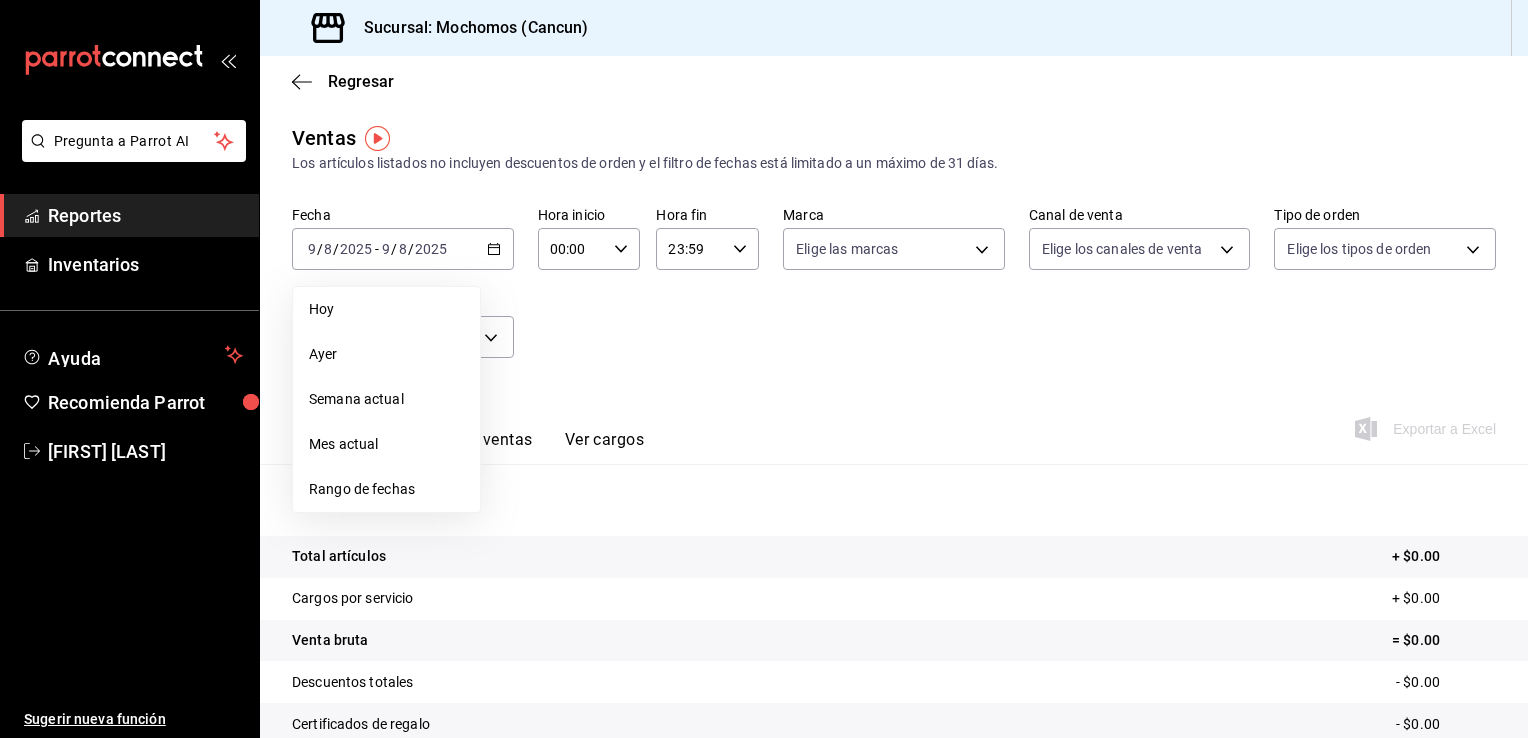 click on "Rango de fechas" at bounding box center (386, 489) 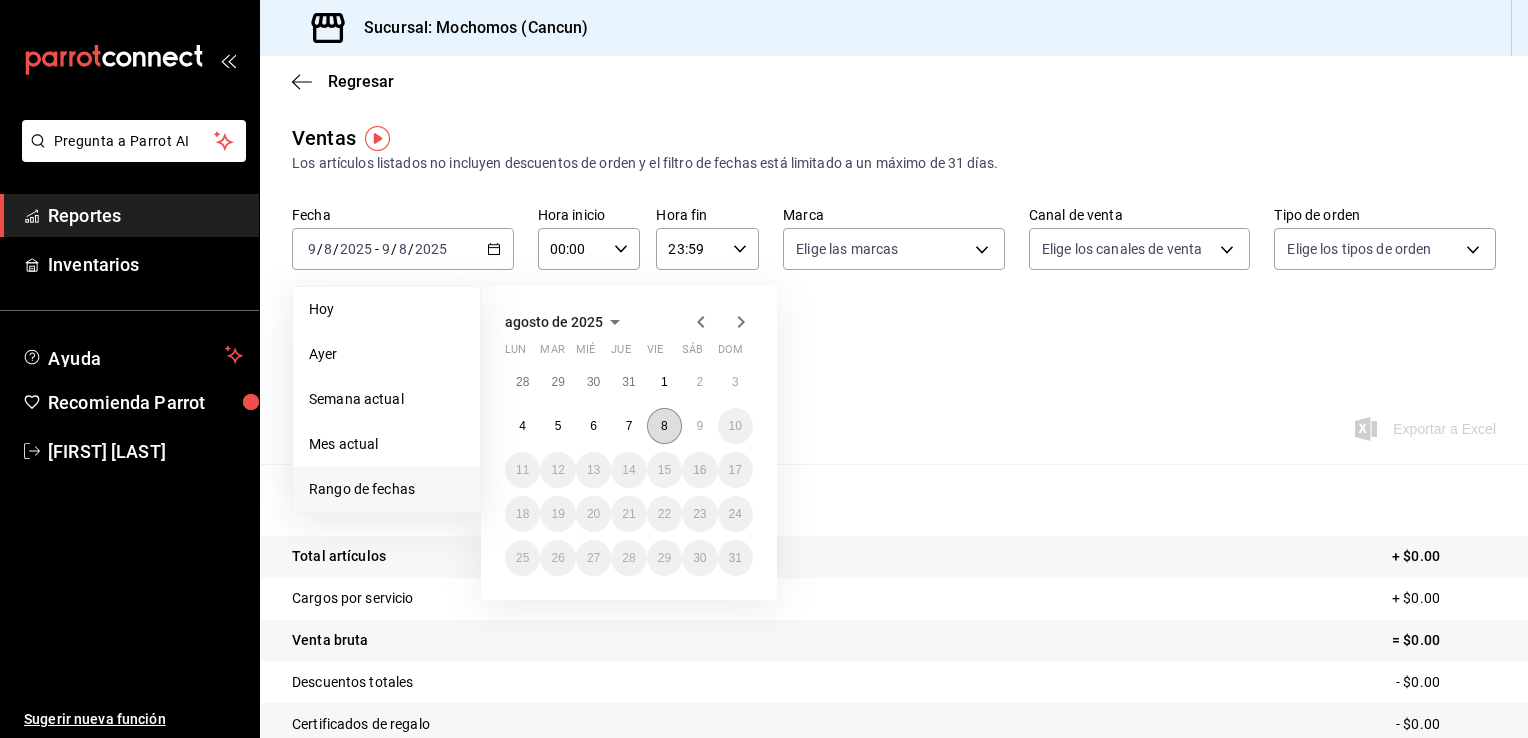 click on "8" at bounding box center (664, 426) 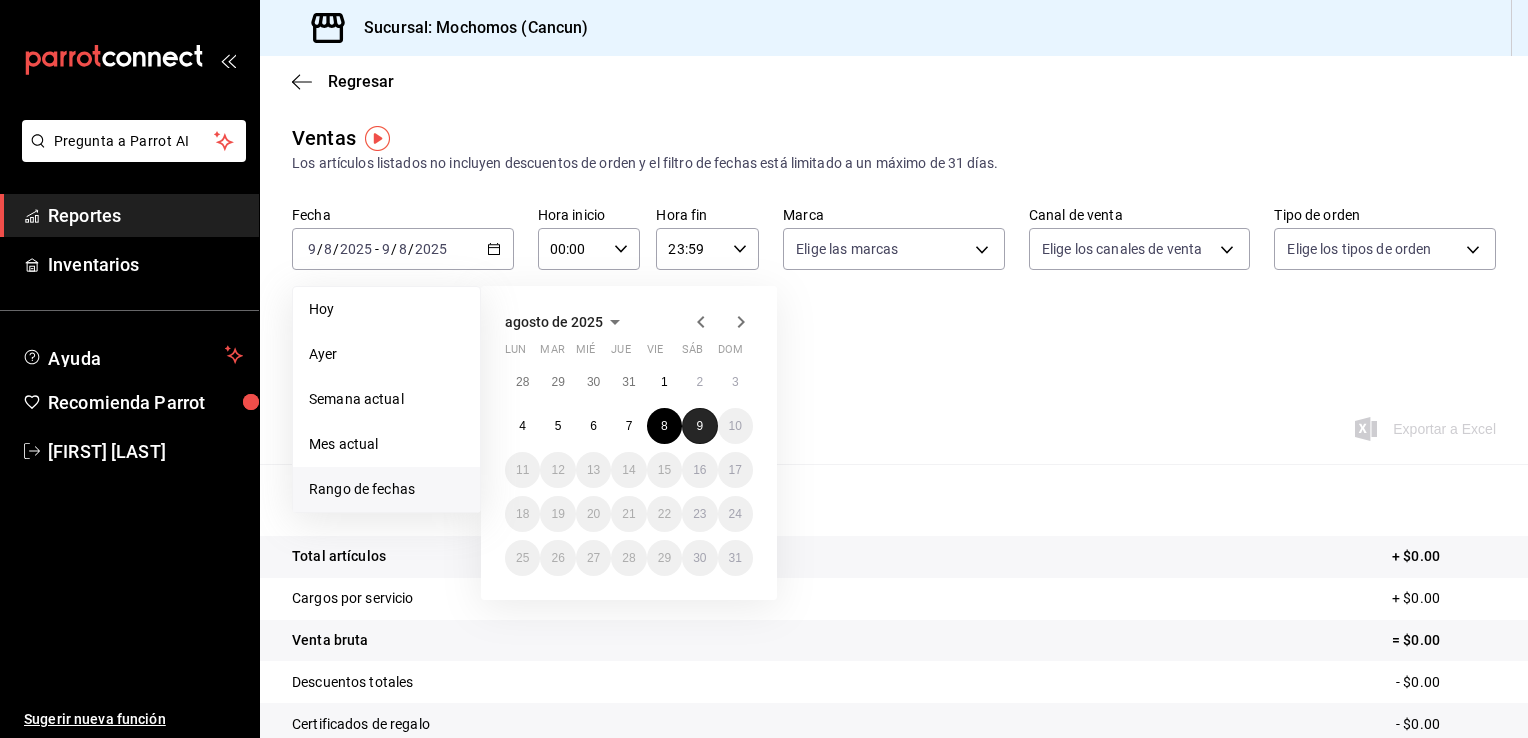 click on "9" at bounding box center (699, 426) 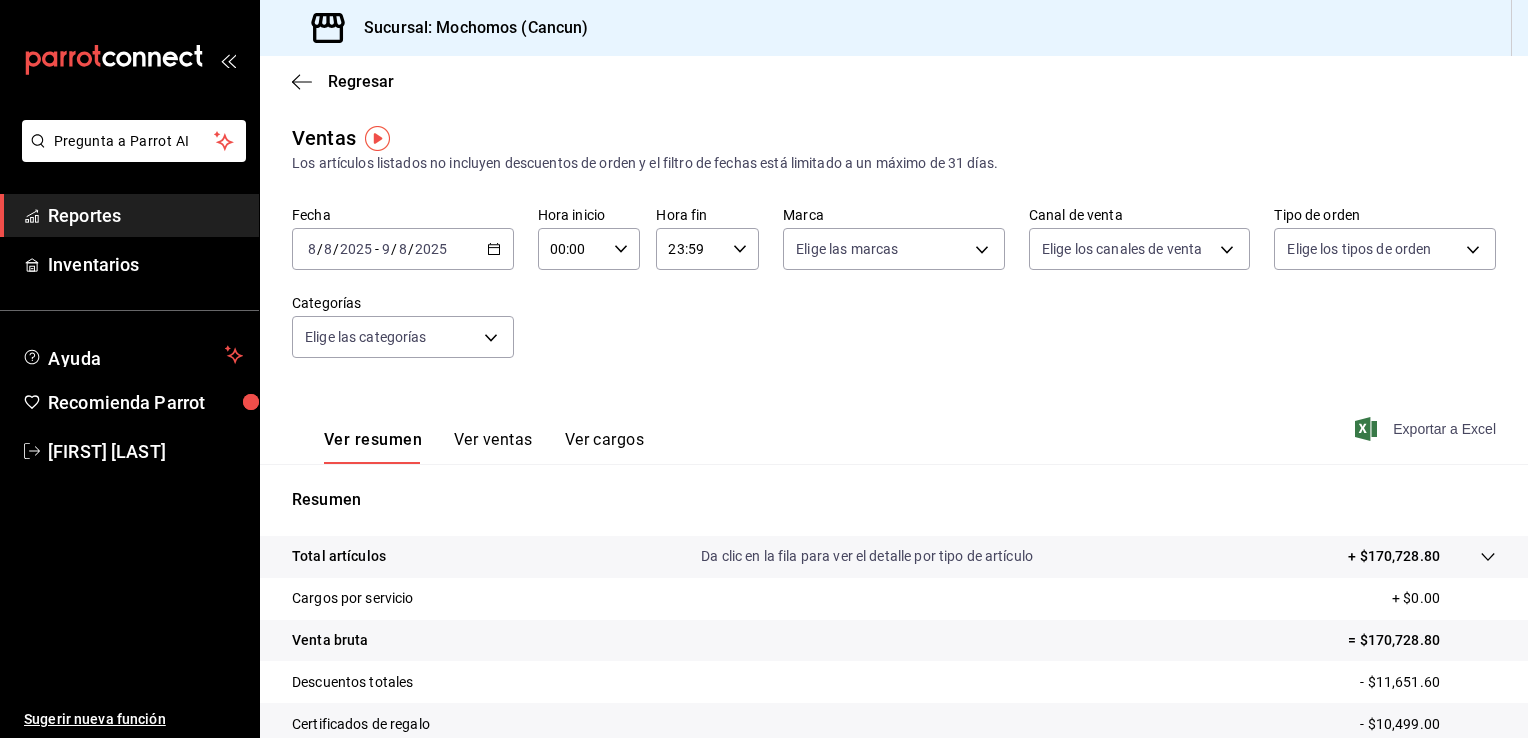 click on "Exportar a Excel" at bounding box center (1427, 429) 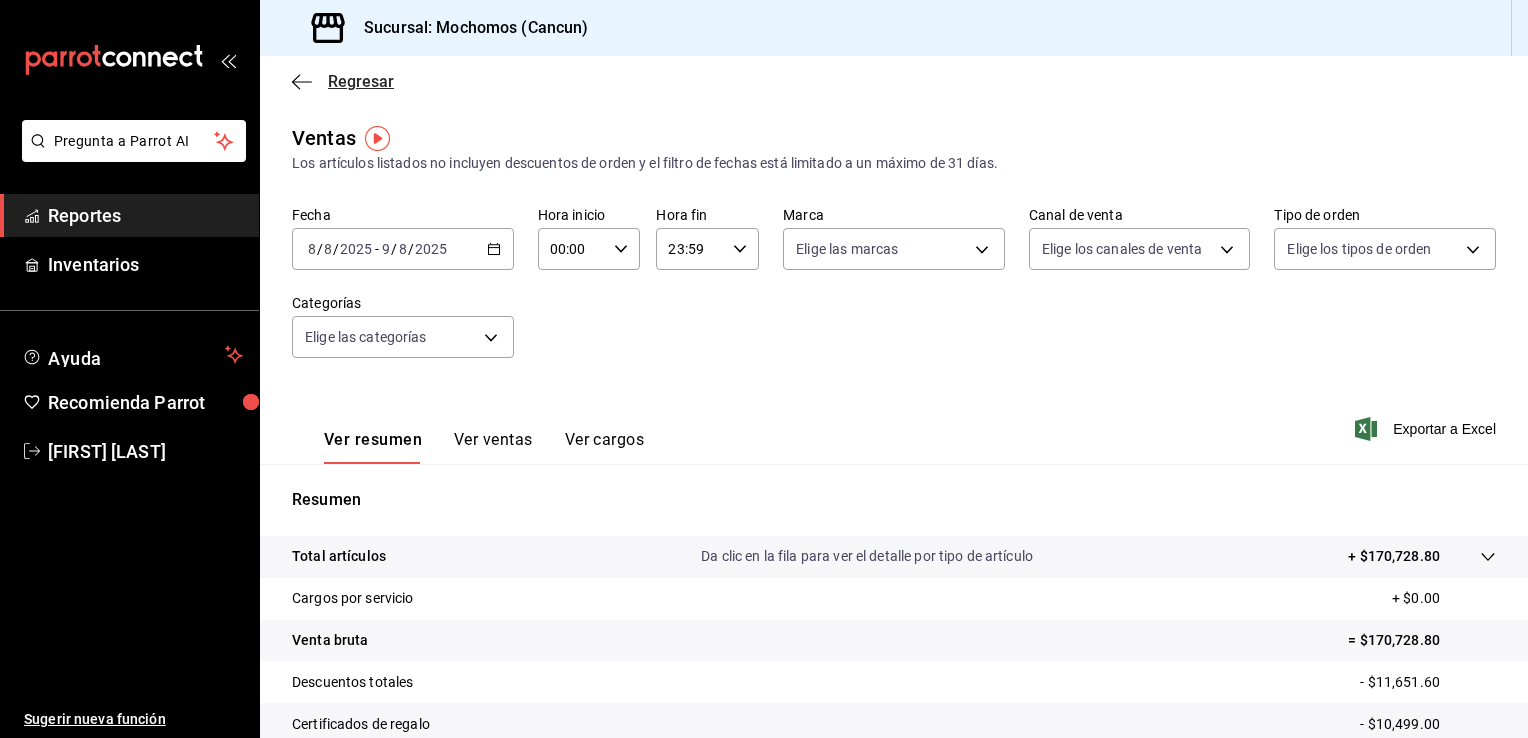 click 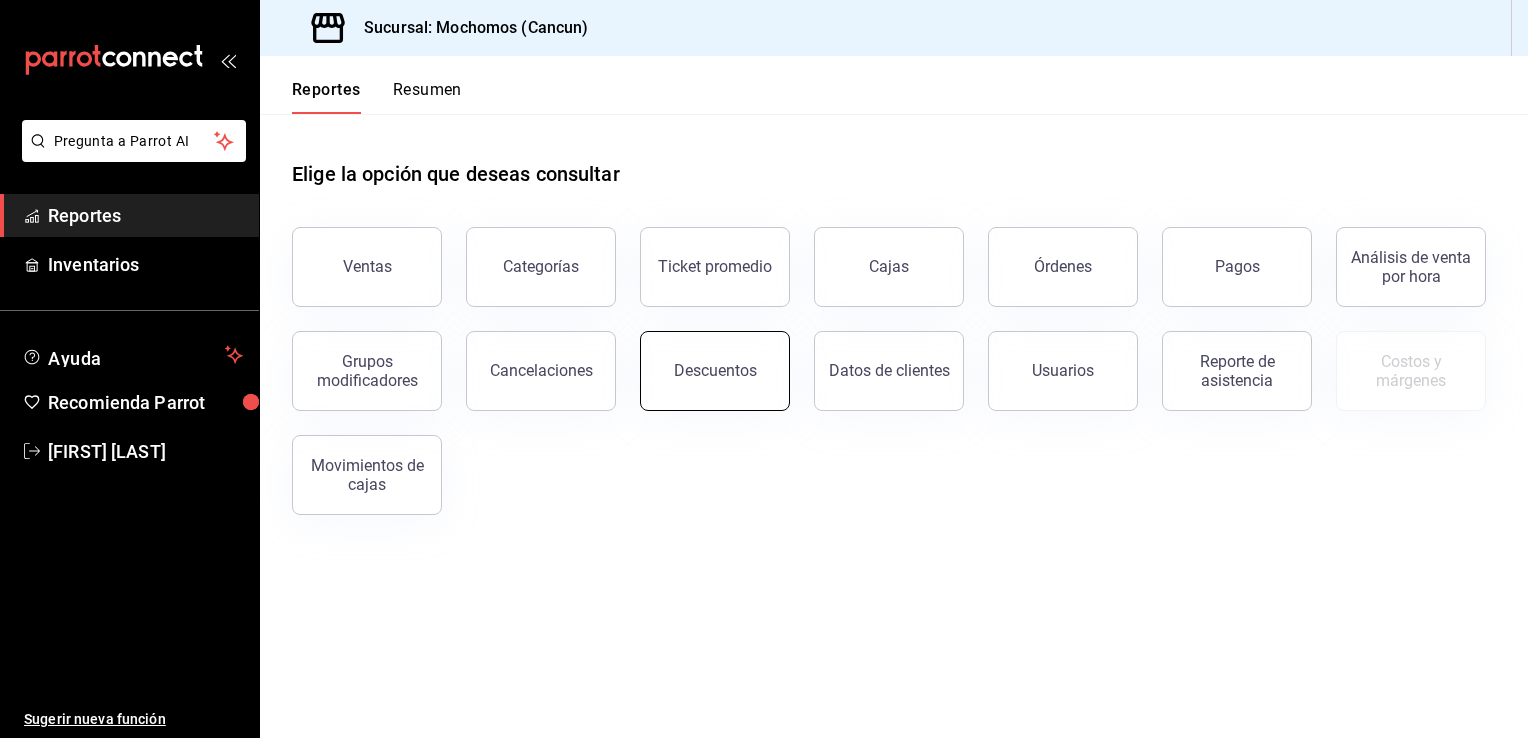 click on "Descuentos" at bounding box center [715, 370] 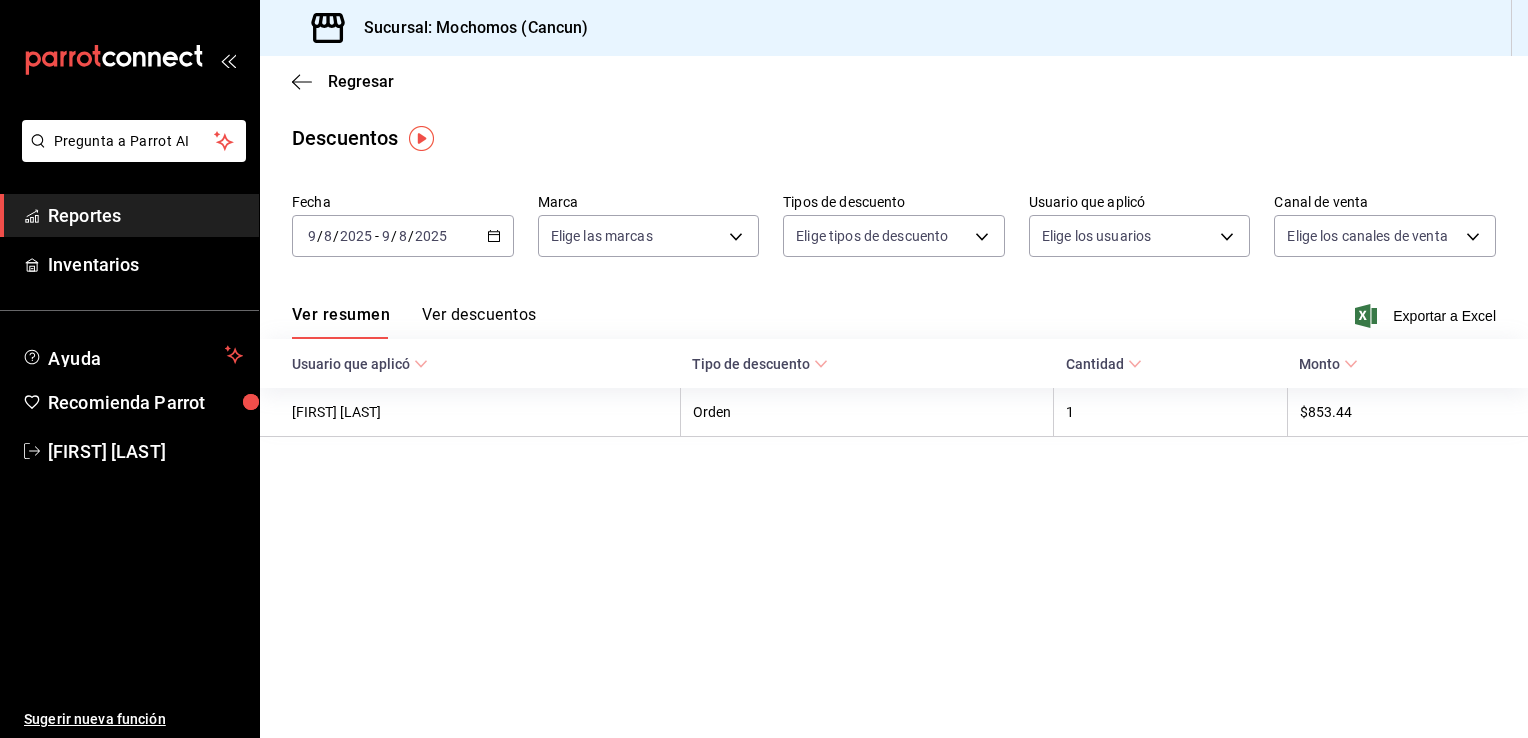 click 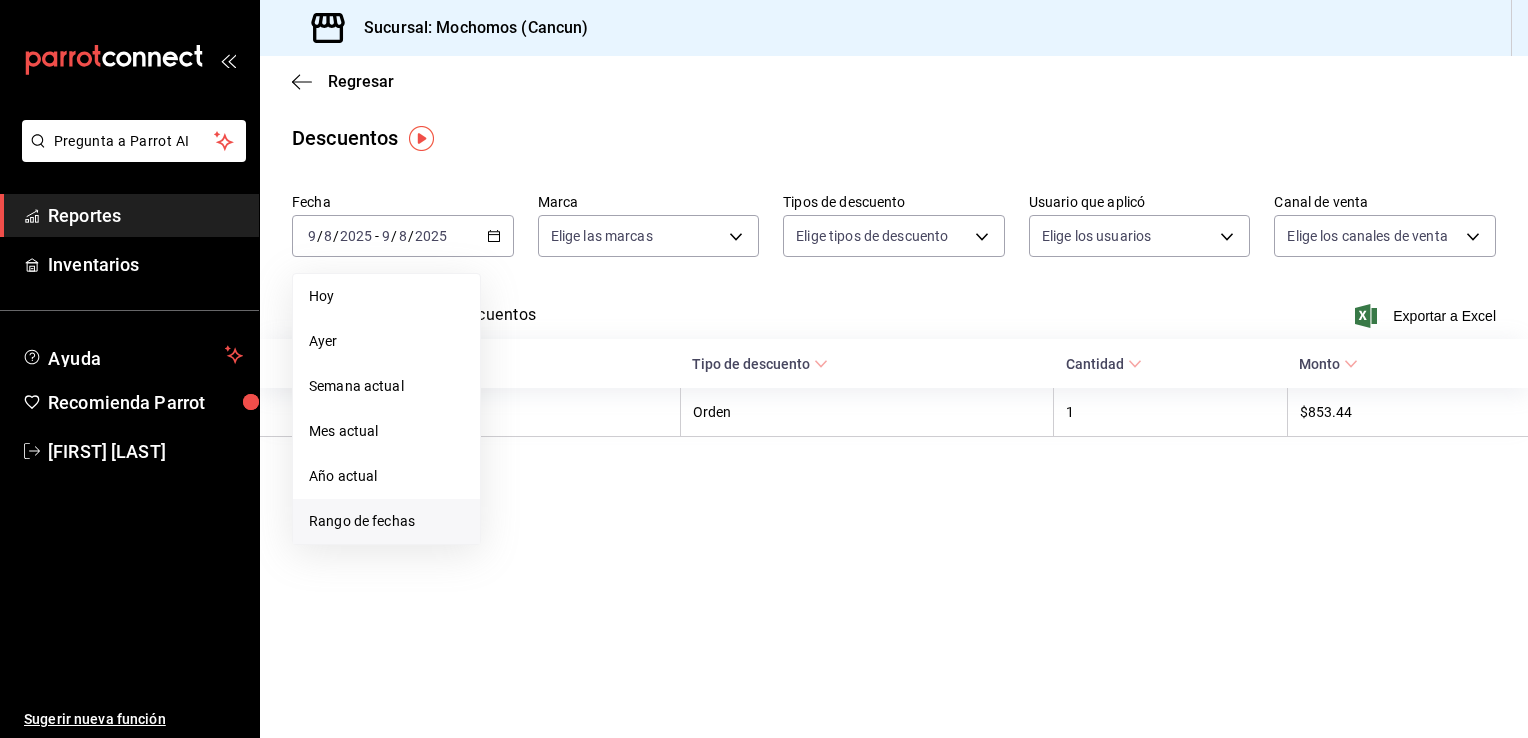 click on "Rango de fechas" at bounding box center (386, 521) 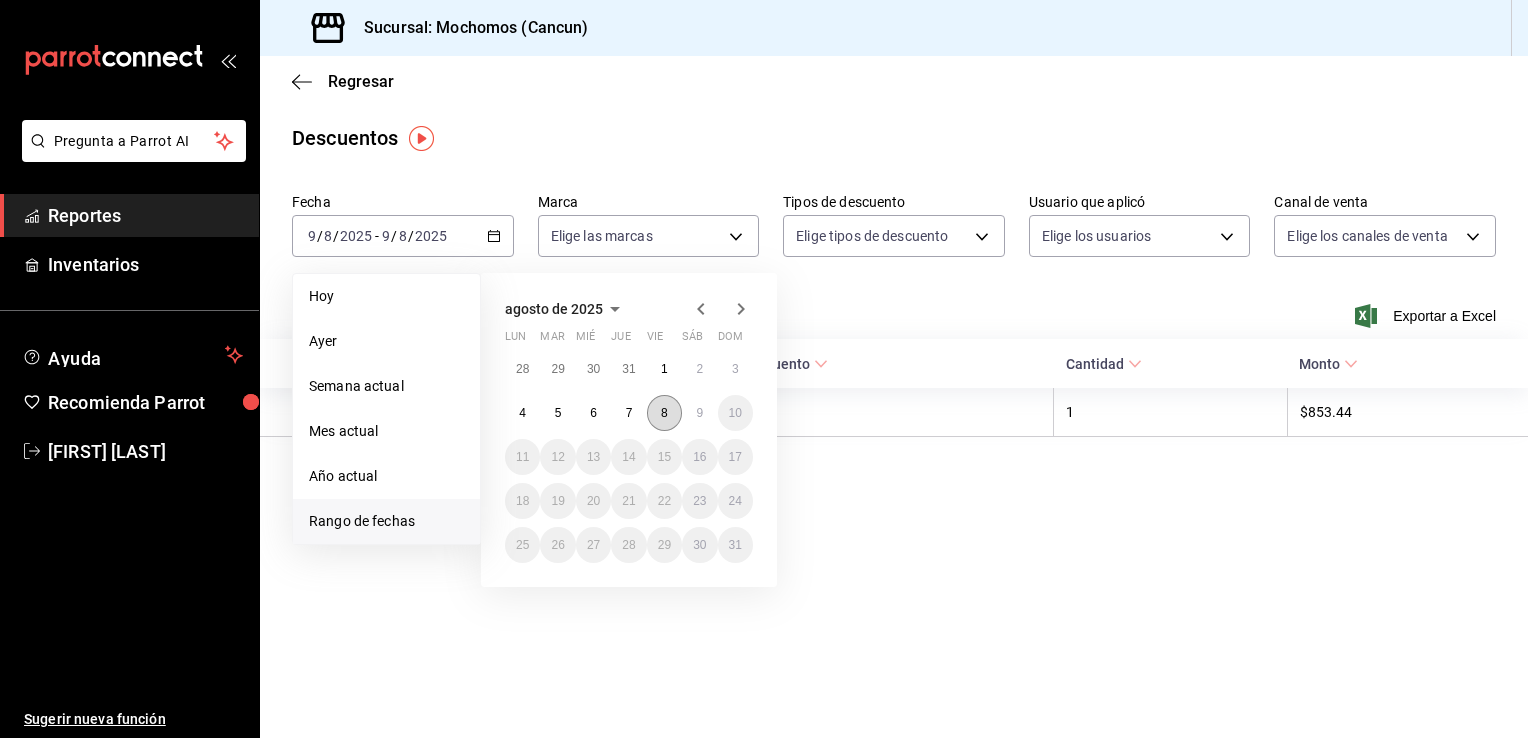 click on "8" at bounding box center (664, 413) 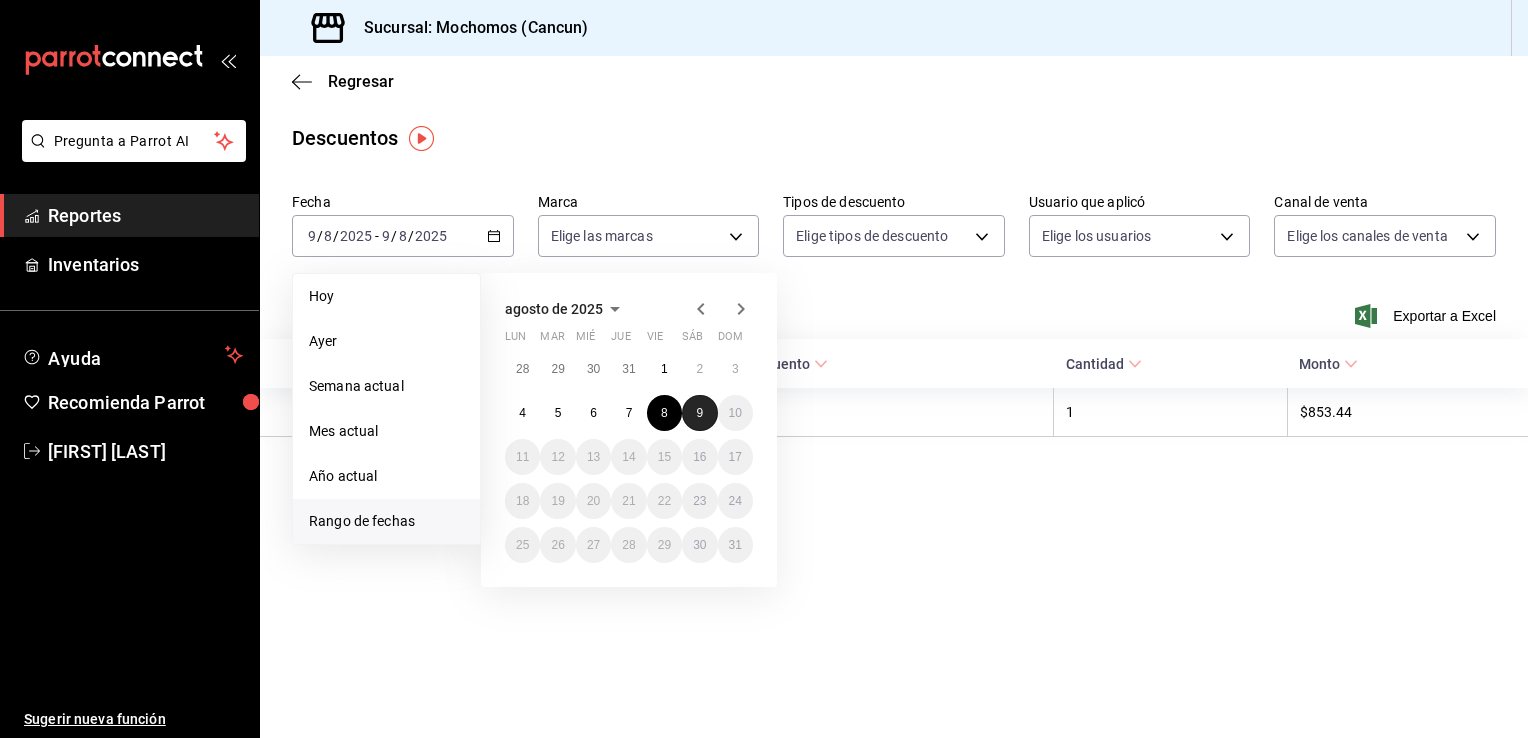 click on "9" at bounding box center (699, 413) 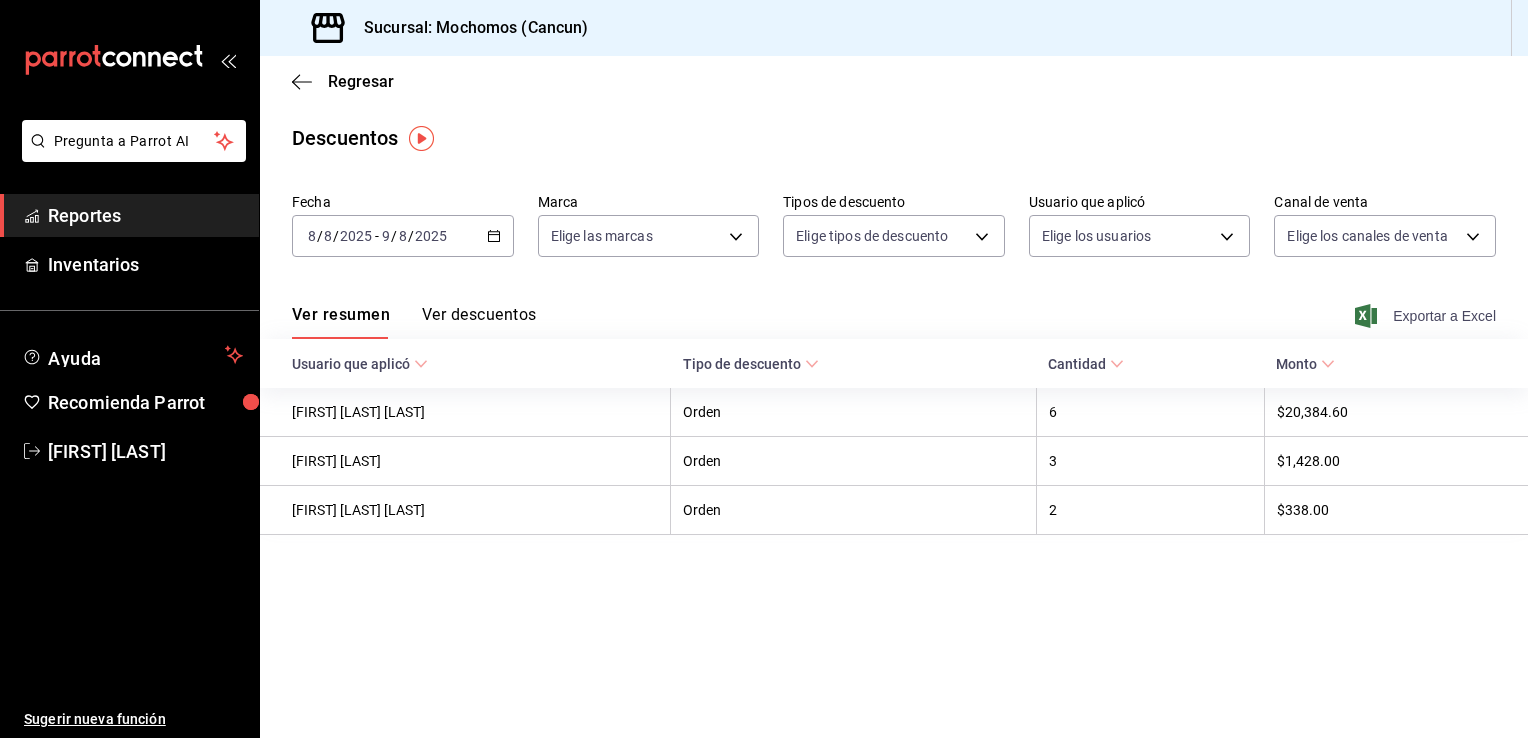 click on "Exportar a Excel" at bounding box center (1427, 316) 